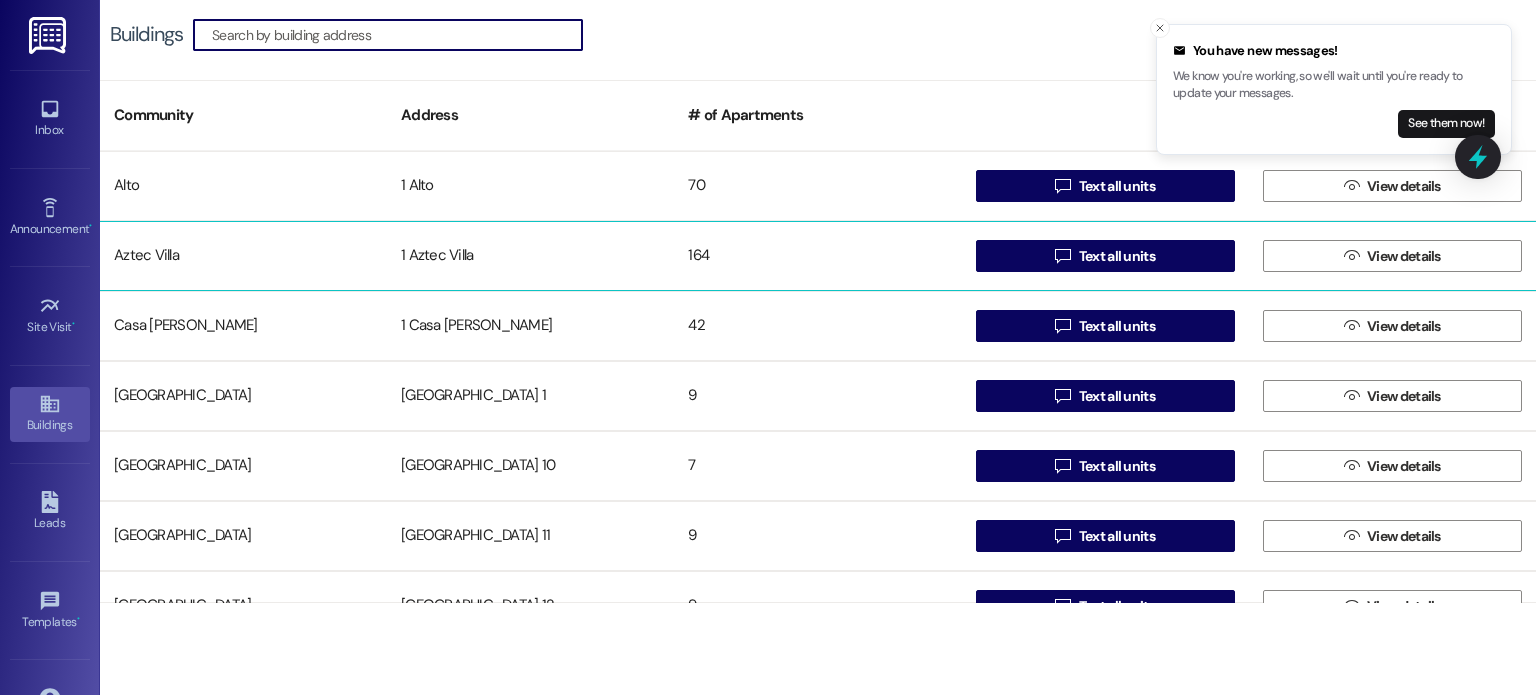 scroll, scrollTop: 0, scrollLeft: 0, axis: both 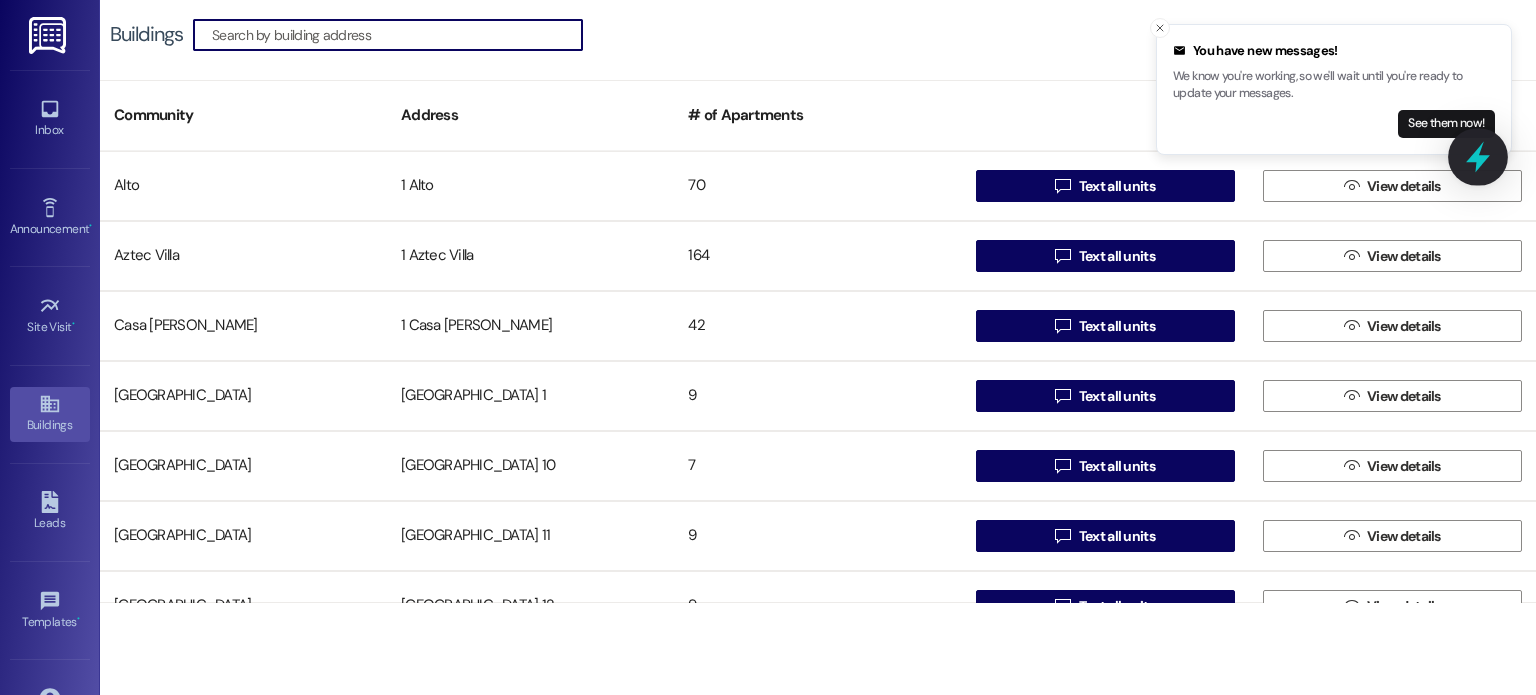 click 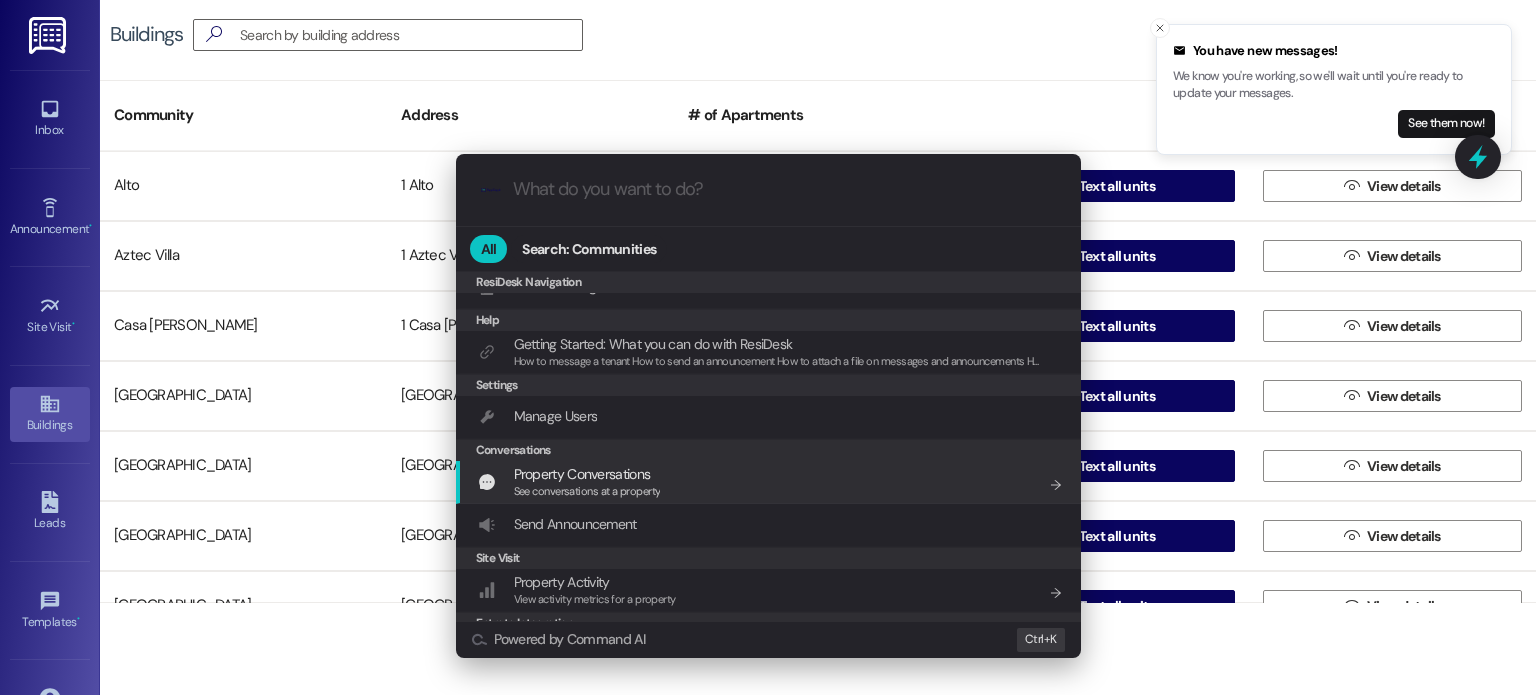 scroll, scrollTop: 154, scrollLeft: 0, axis: vertical 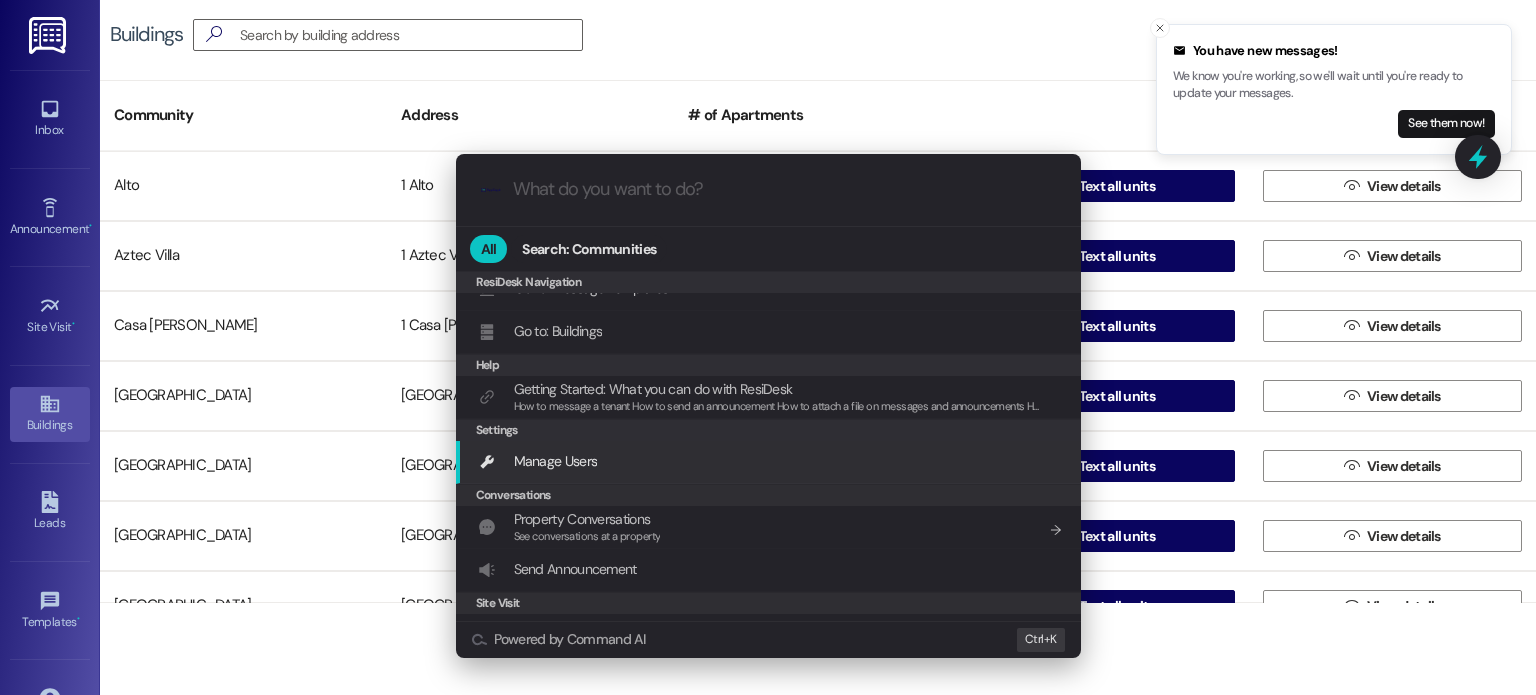 click on "Manage Users" at bounding box center (556, 461) 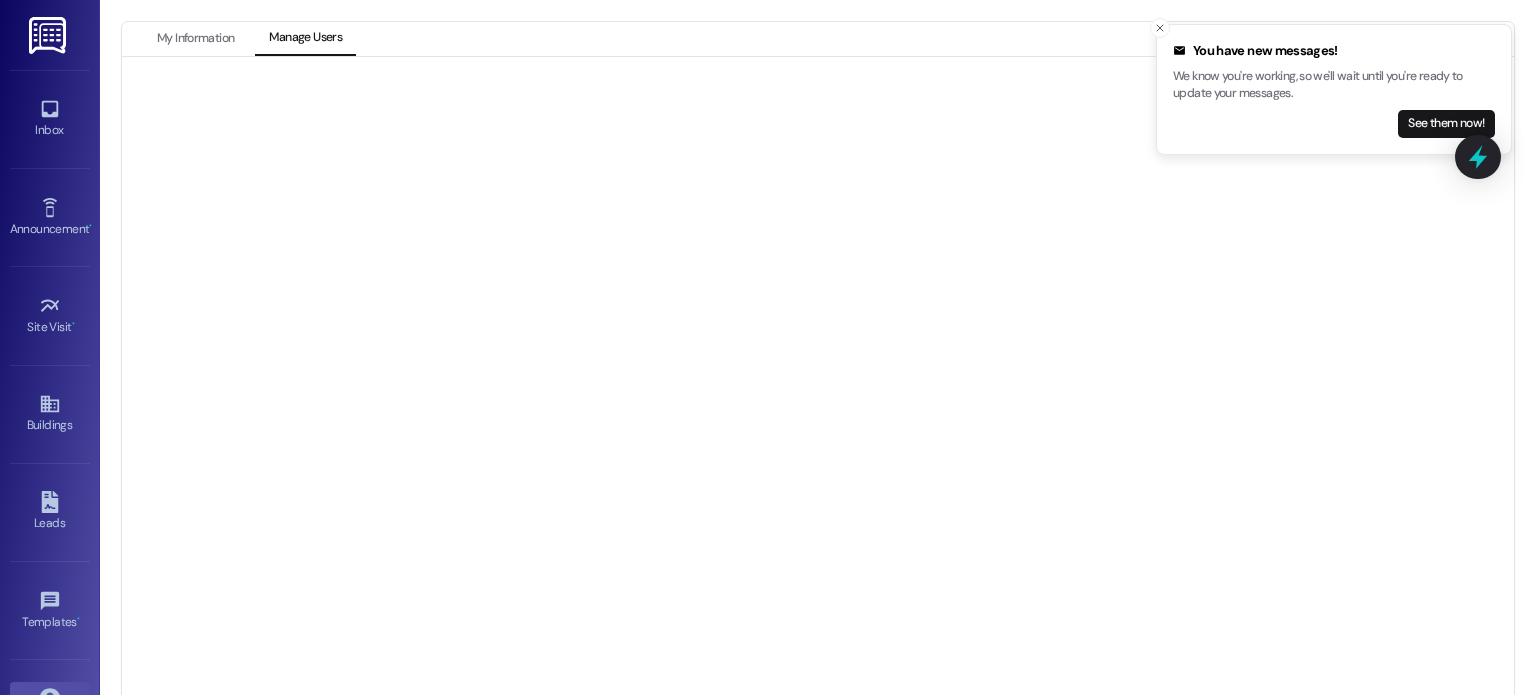click on "Manage Users" at bounding box center [305, 39] 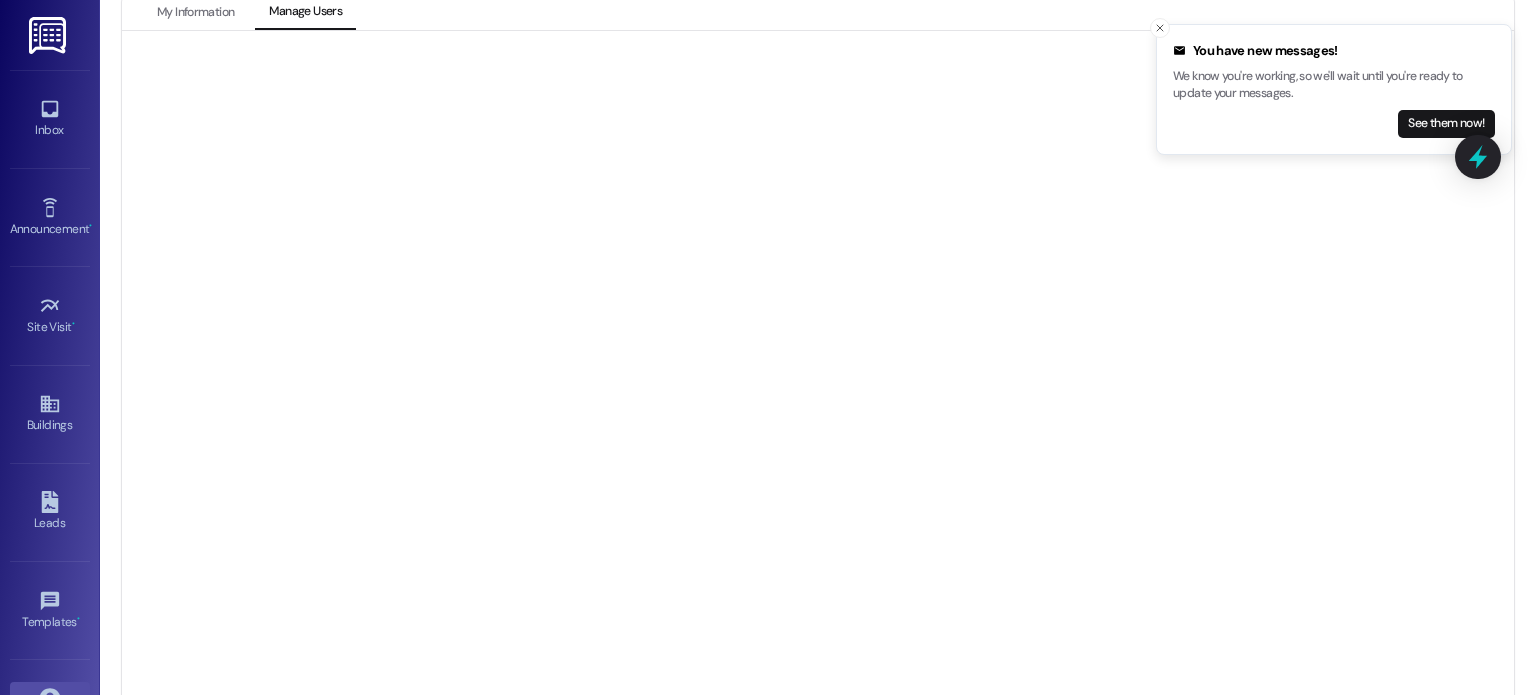 scroll, scrollTop: 0, scrollLeft: 0, axis: both 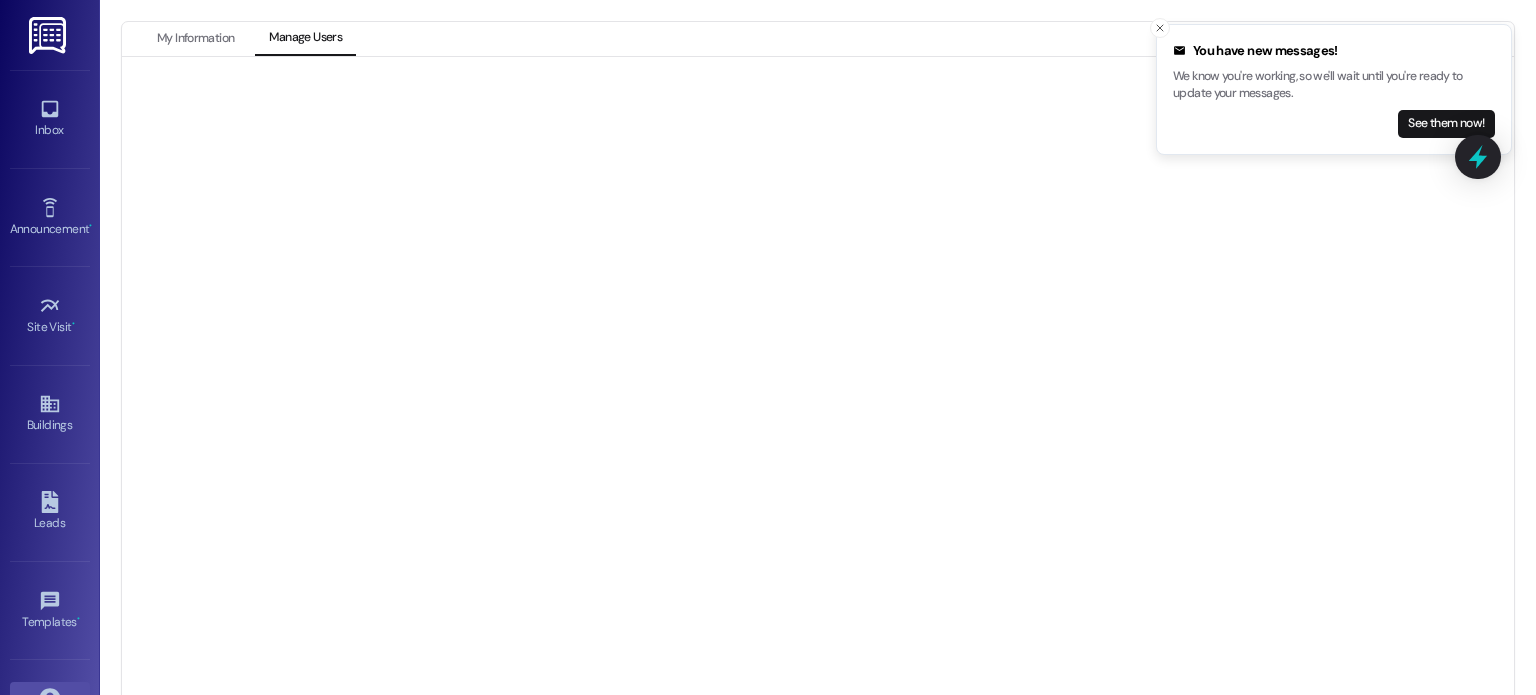 click at bounding box center (818, 401) 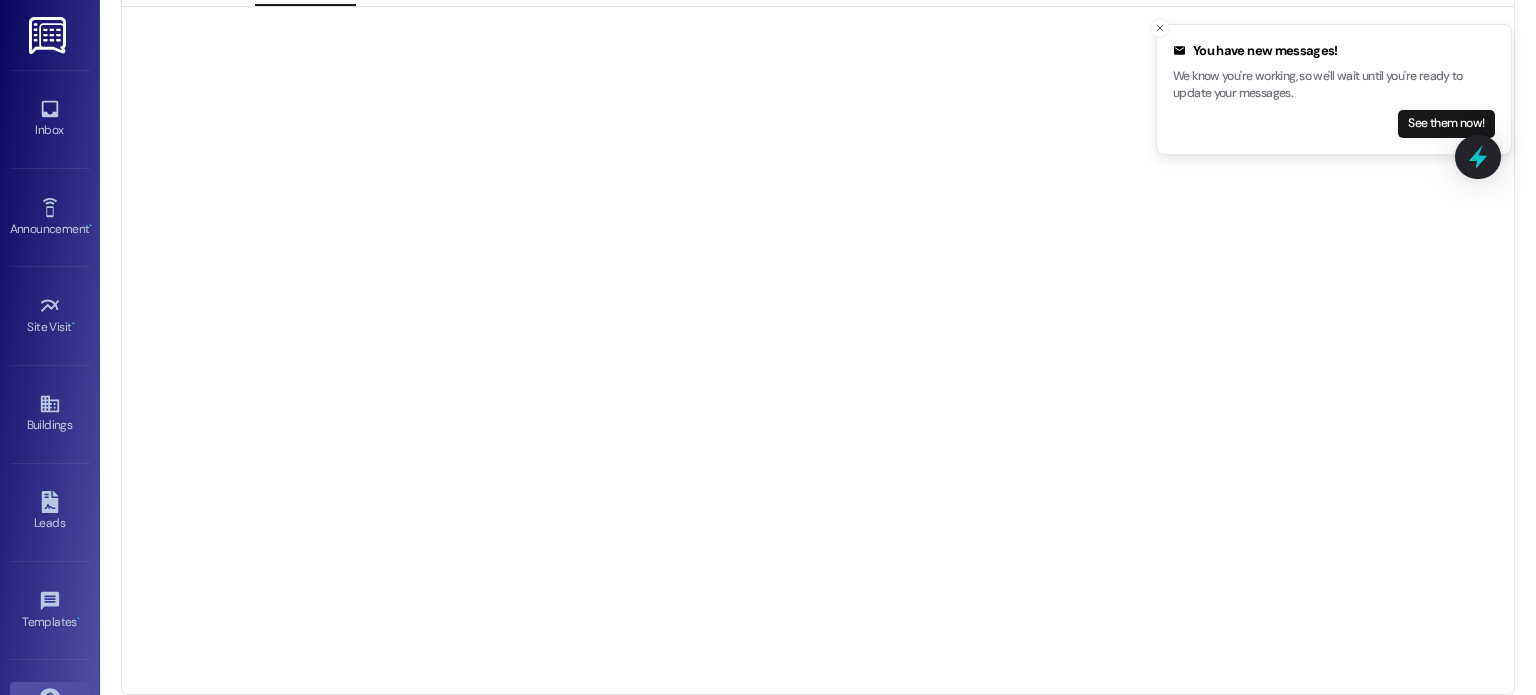 scroll, scrollTop: 0, scrollLeft: 0, axis: both 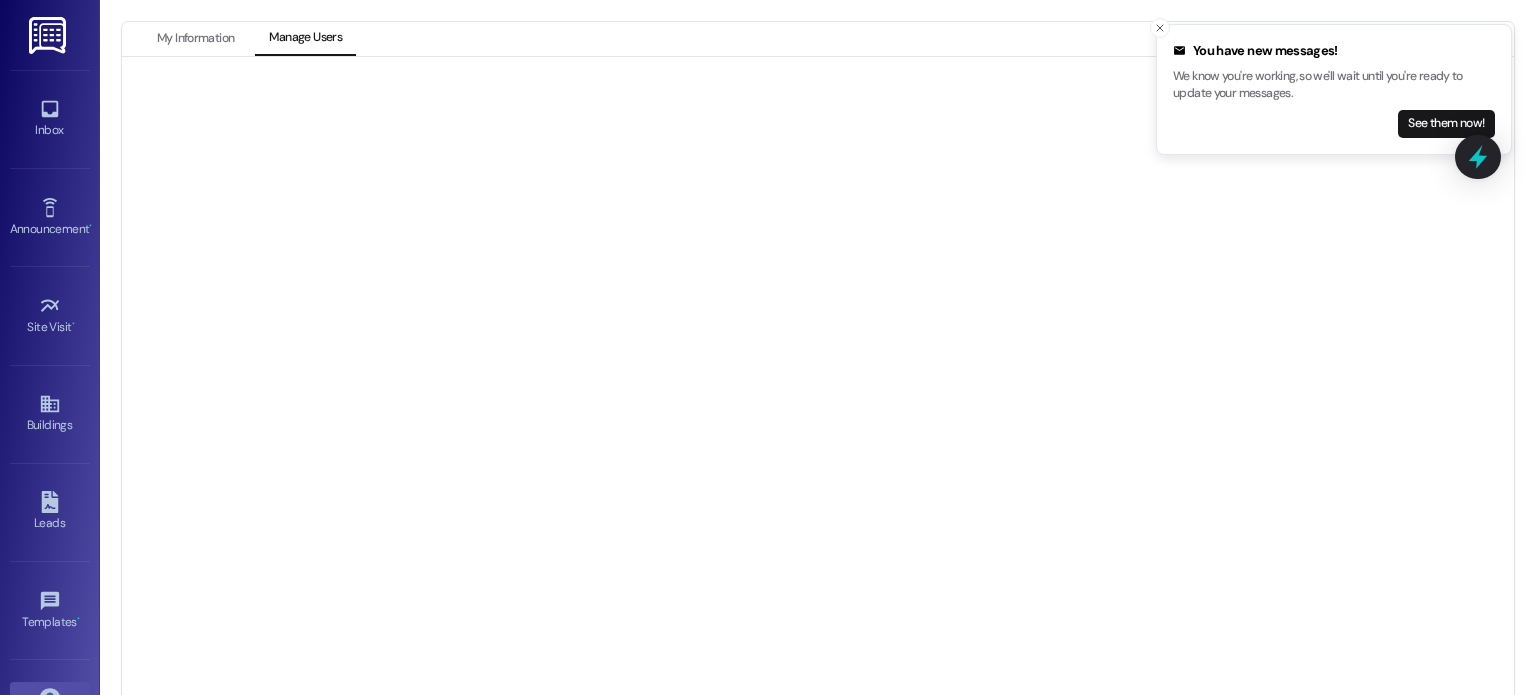 click on "Manage Users" at bounding box center (305, 39) 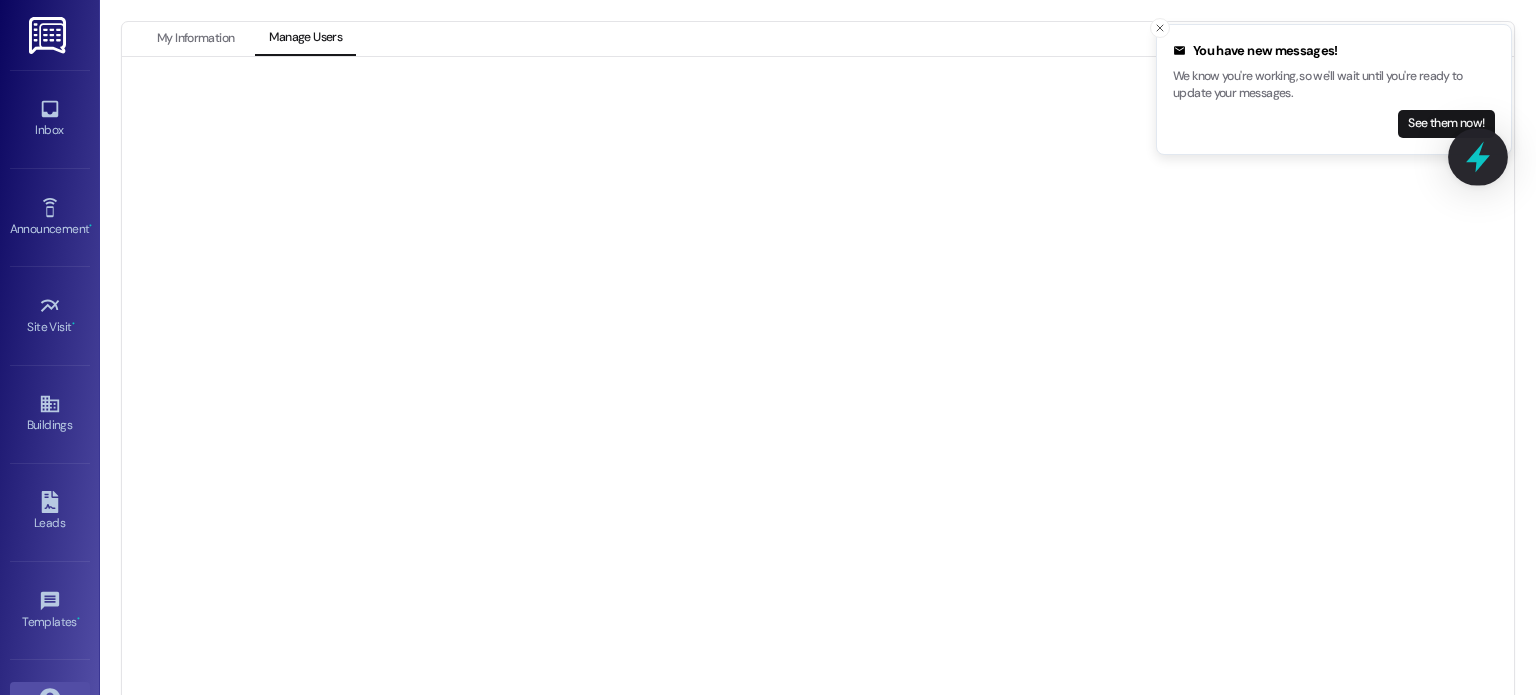click 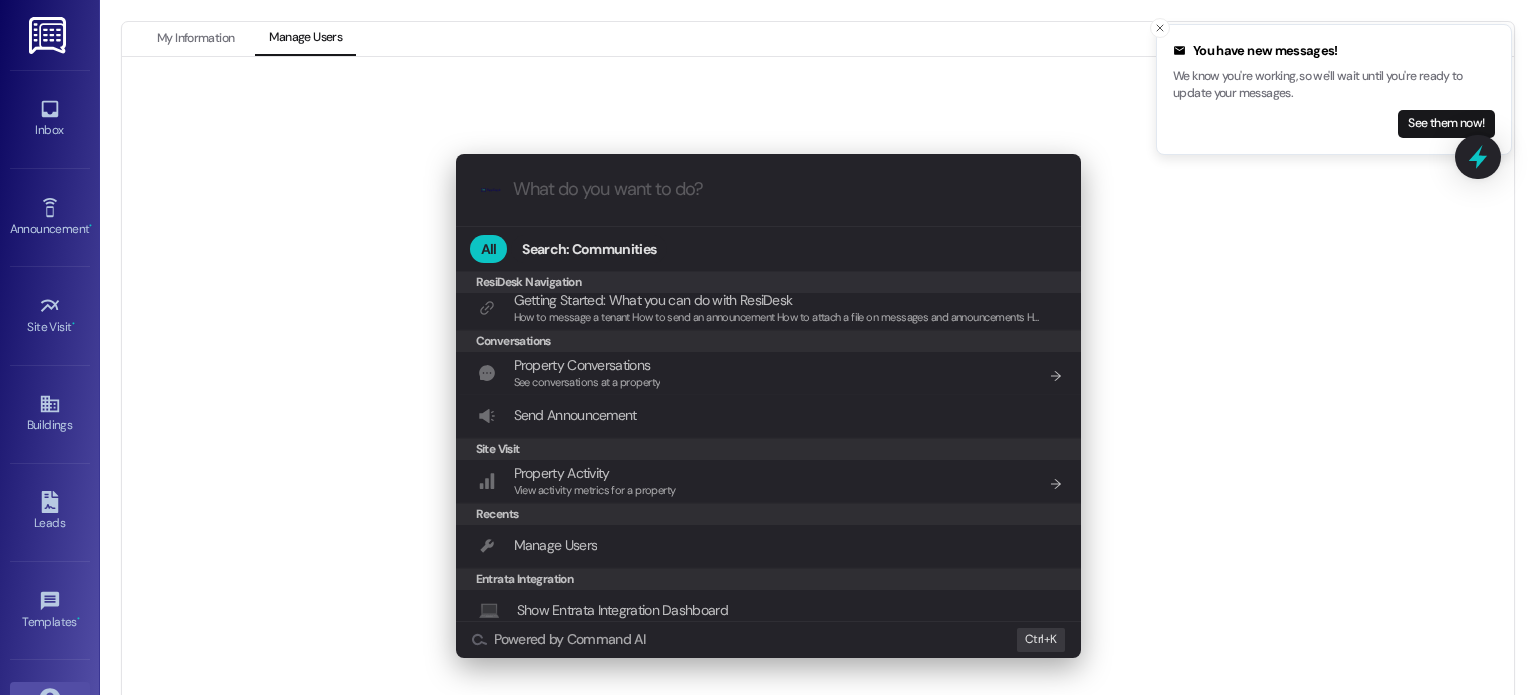 scroll, scrollTop: 254, scrollLeft: 0, axis: vertical 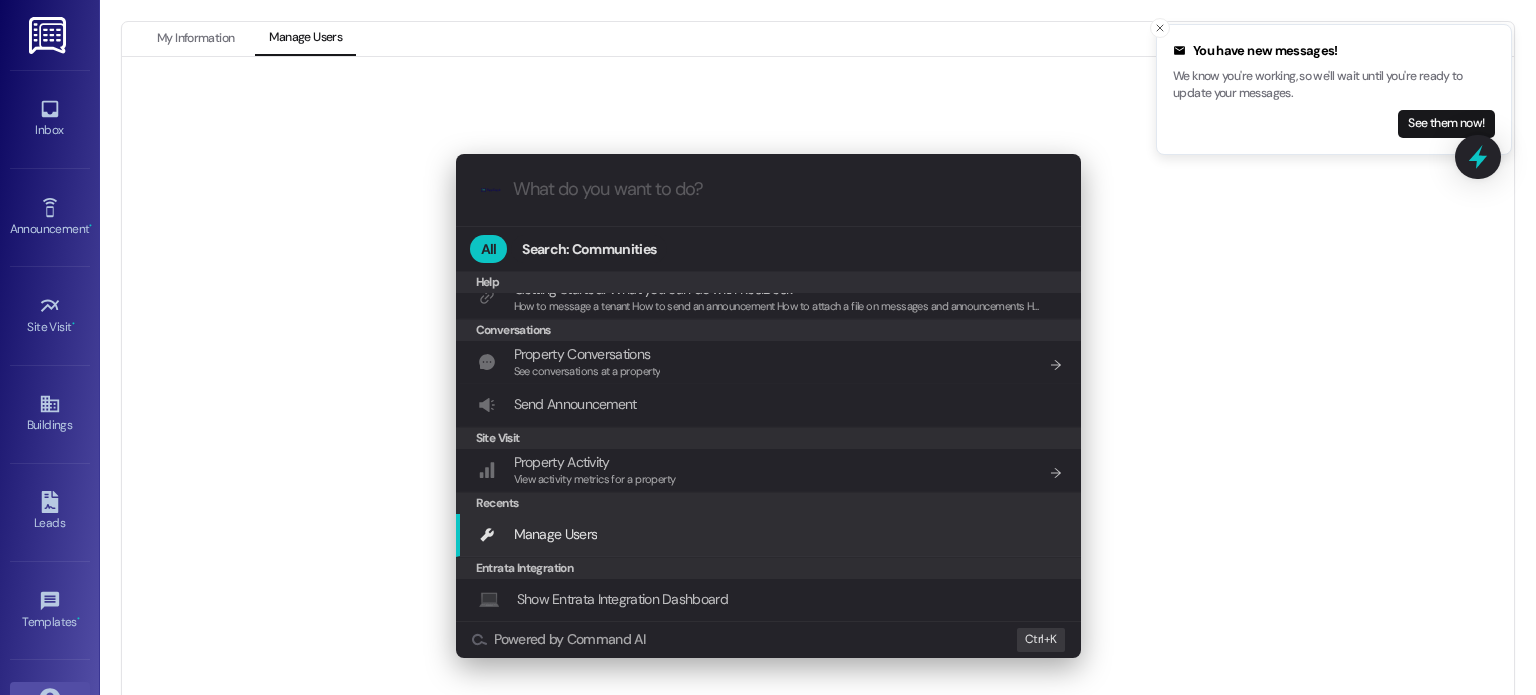 click on "Manage Users Add shortcut" at bounding box center [770, 534] 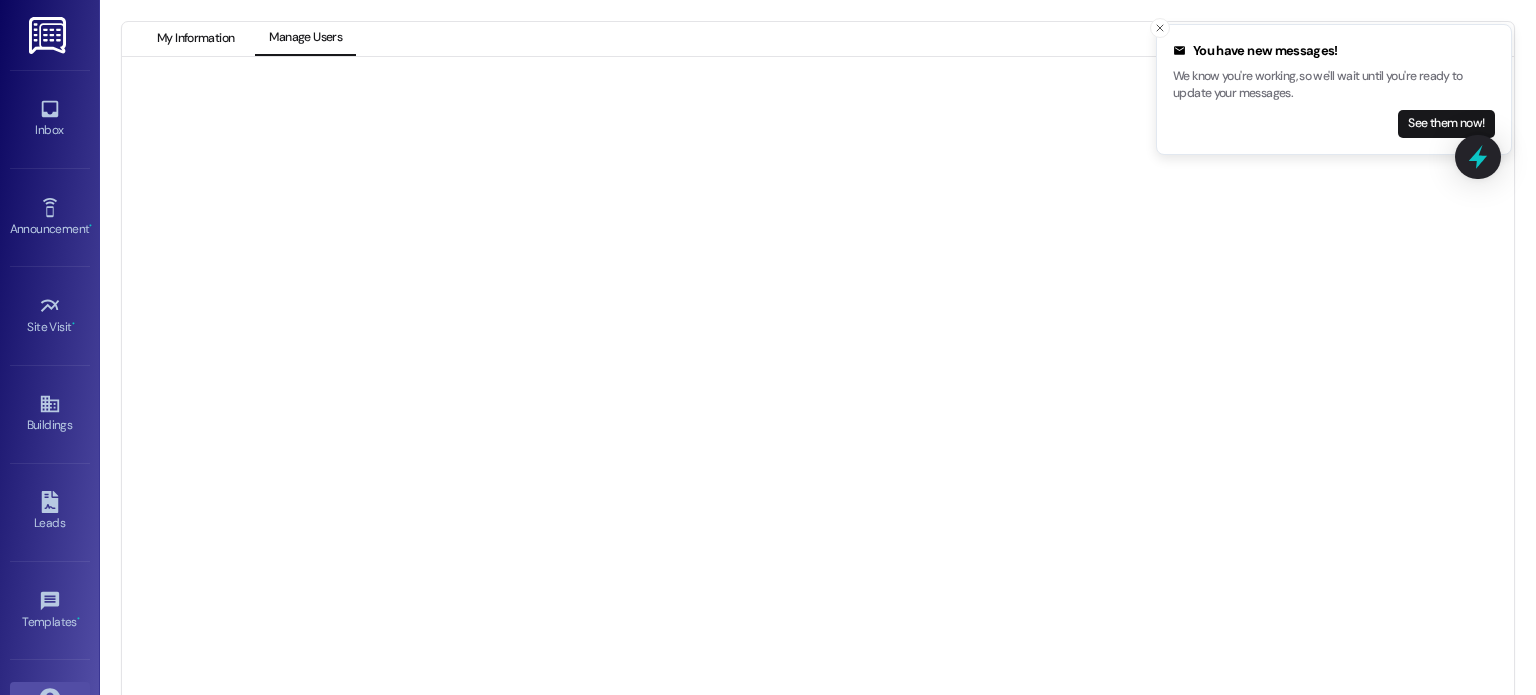 click on "My Information" at bounding box center (195, 39) 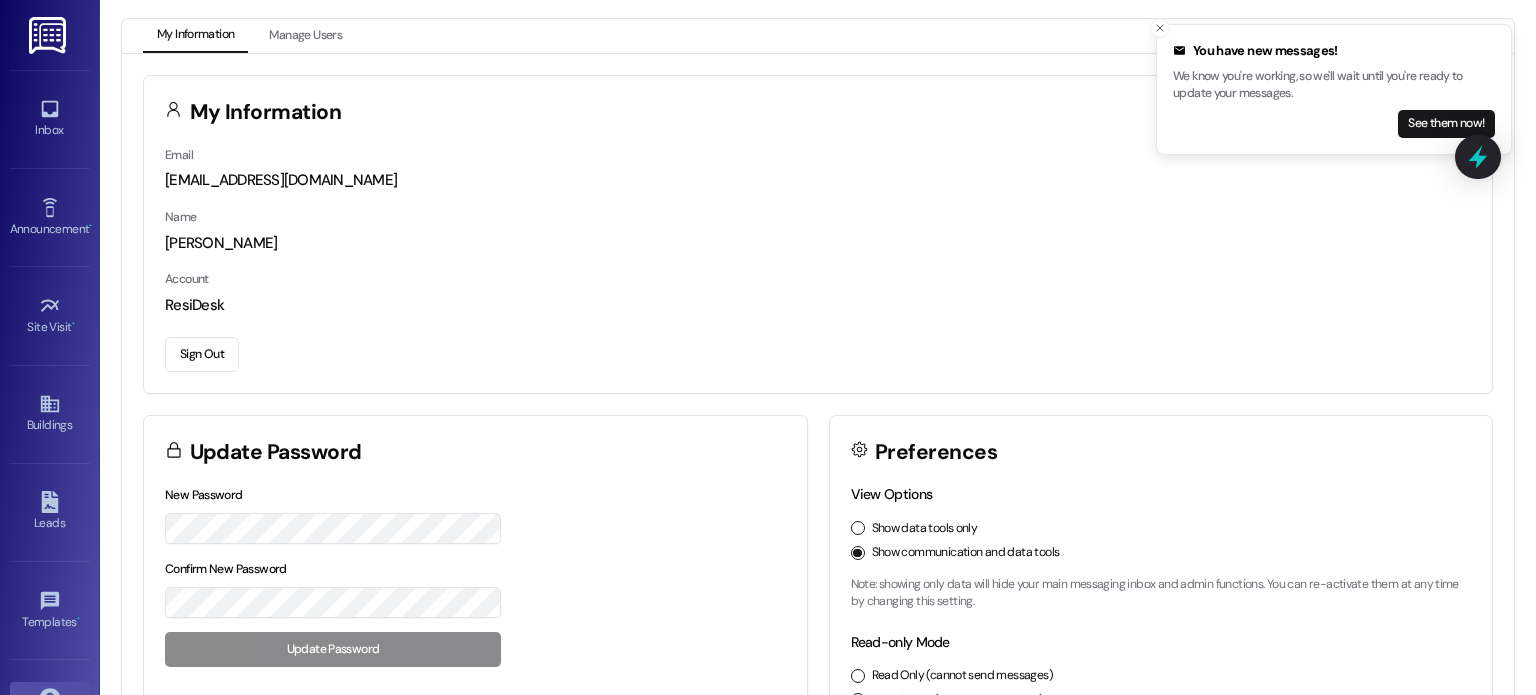 scroll, scrollTop: 0, scrollLeft: 0, axis: both 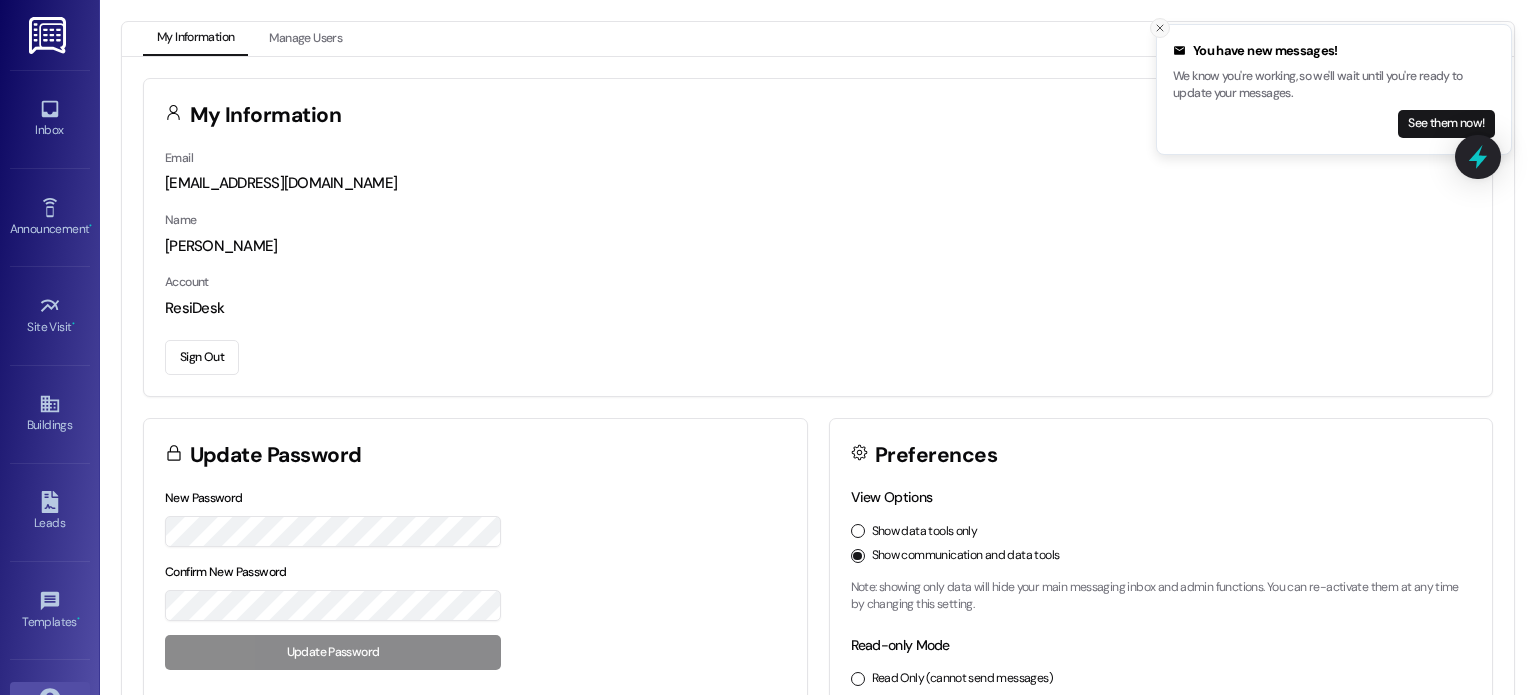 click 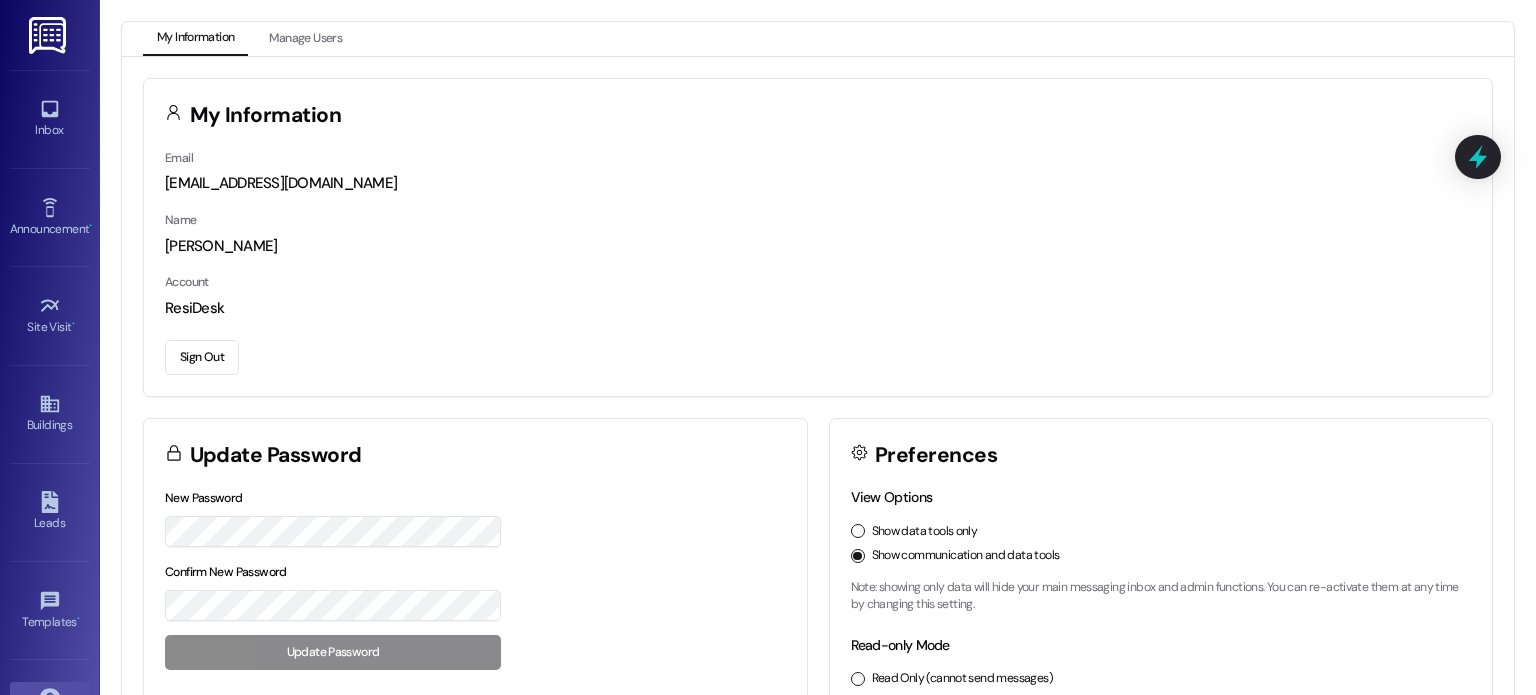 click at bounding box center [49, 35] 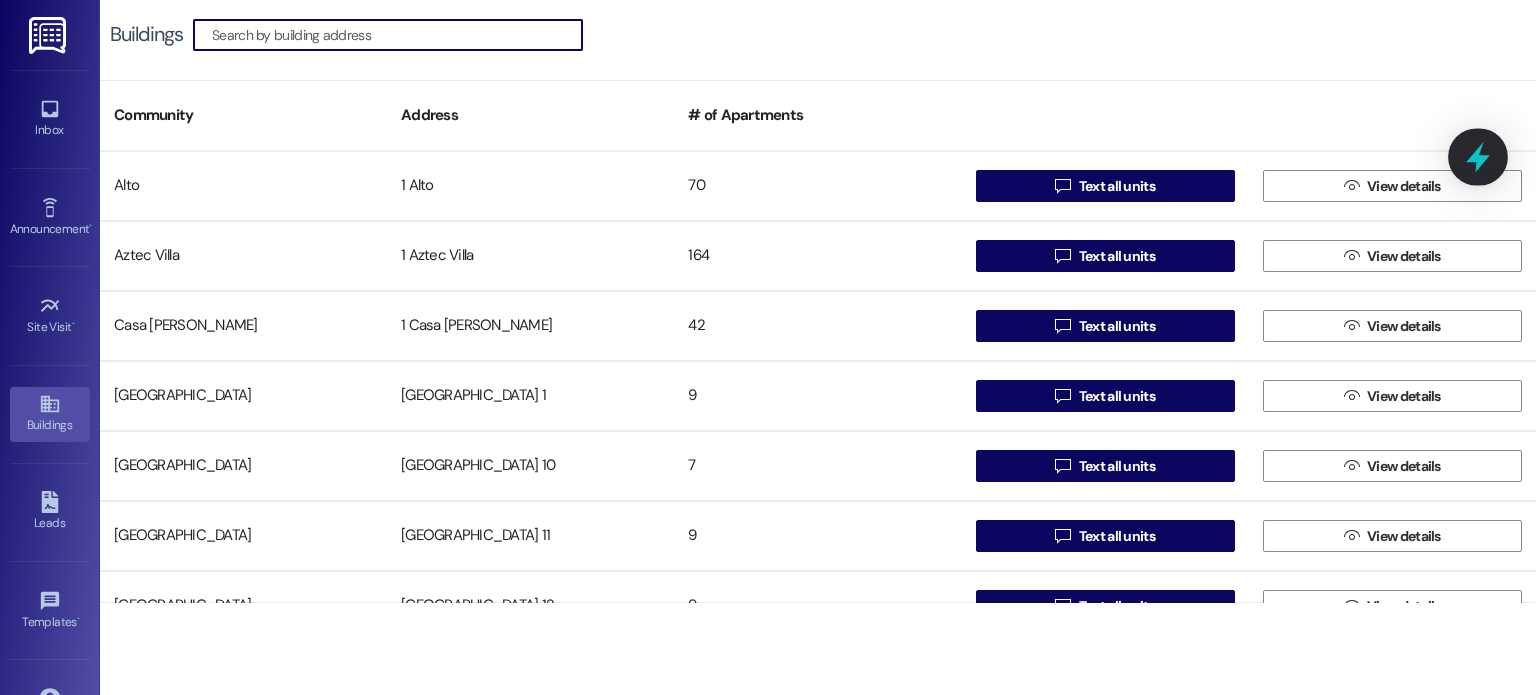 click 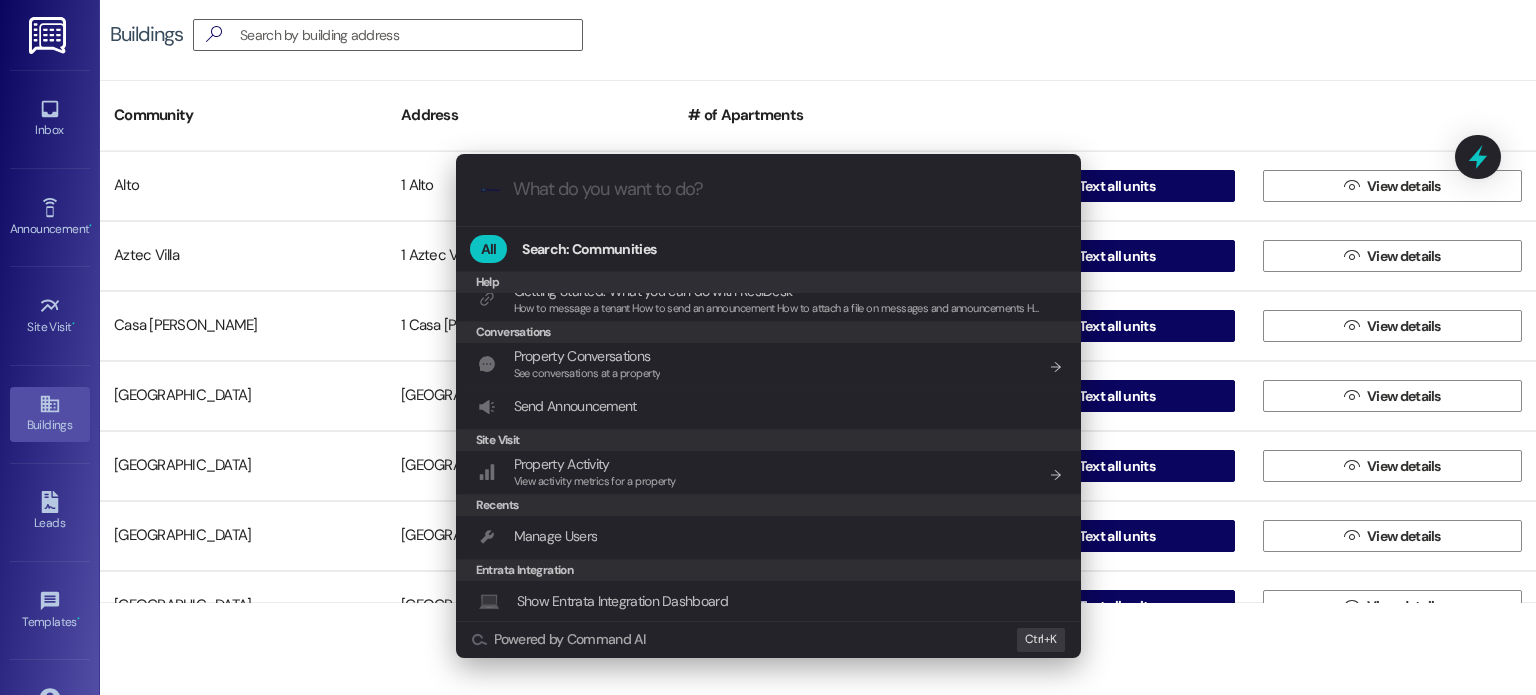 scroll, scrollTop: 254, scrollLeft: 0, axis: vertical 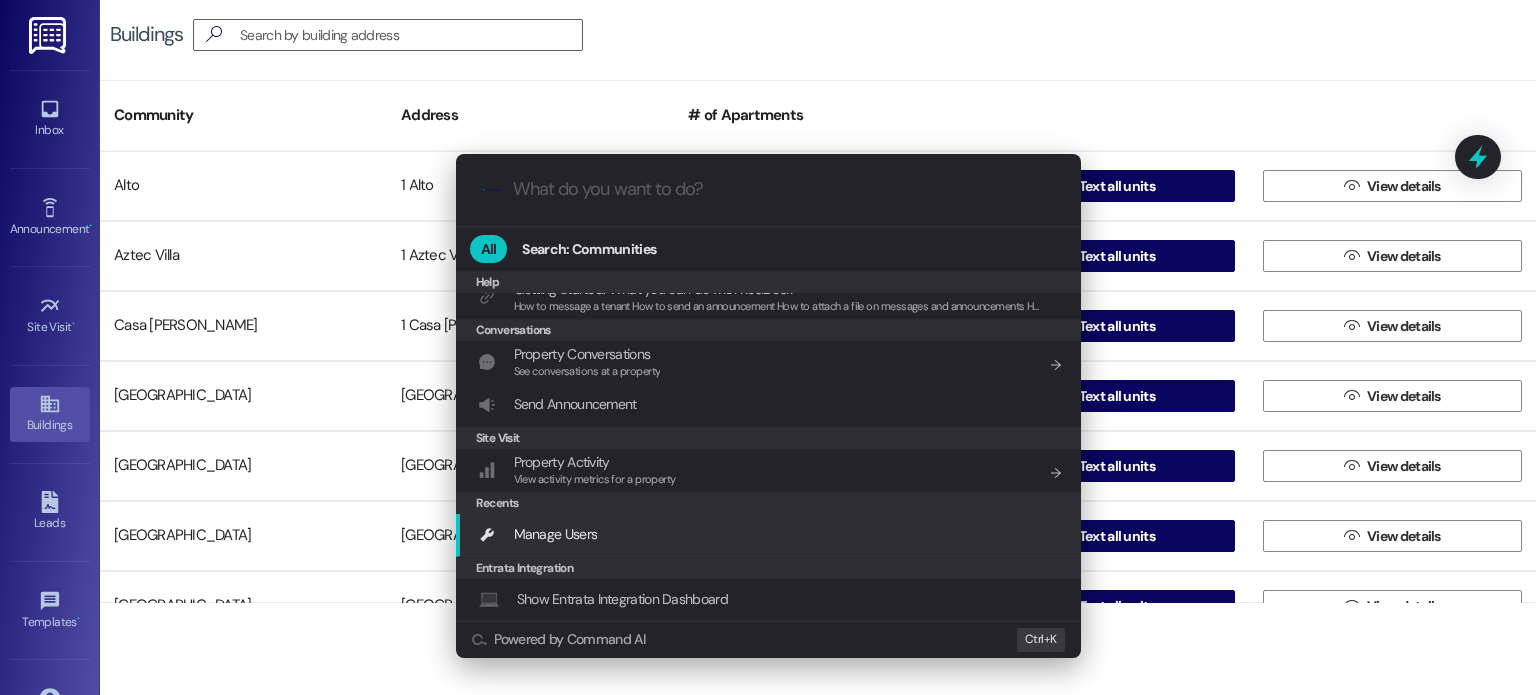 click on "Manage Users Add shortcut" at bounding box center [768, 535] 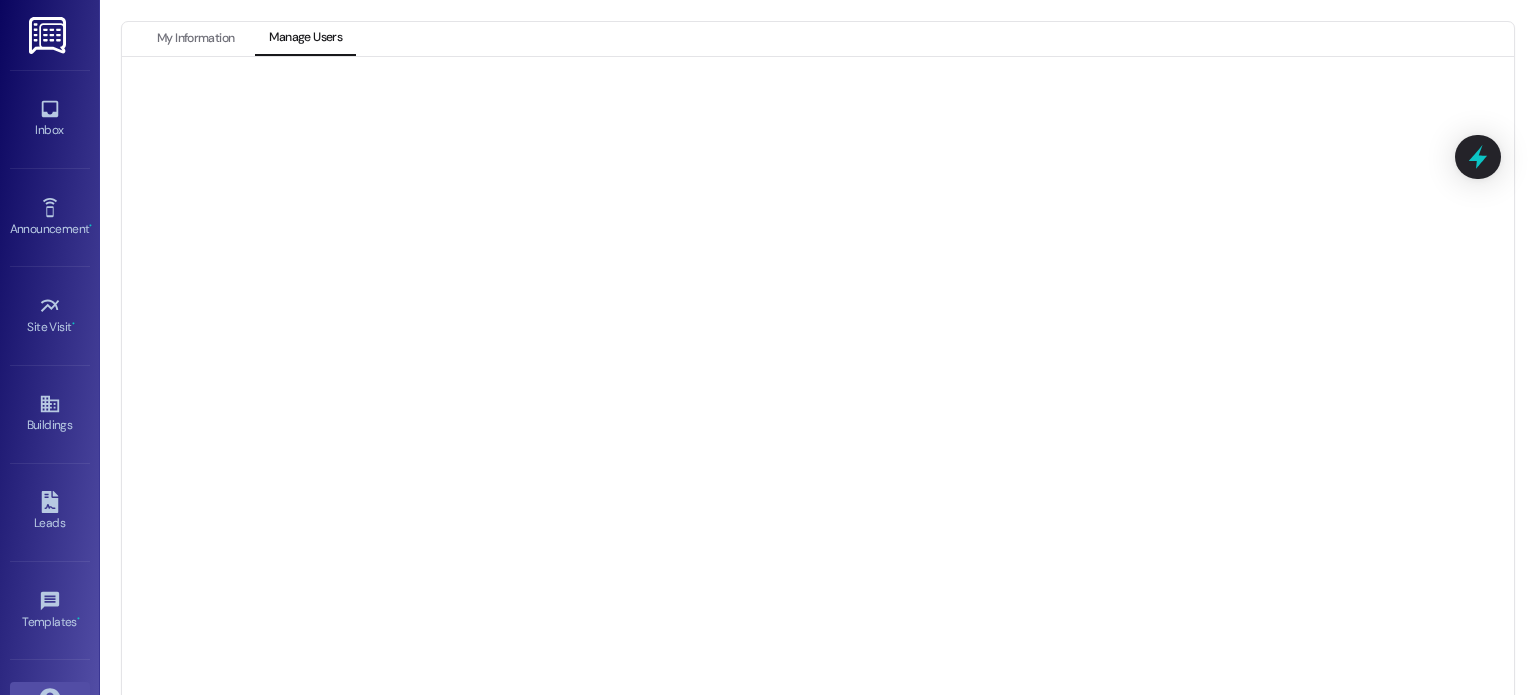 click at bounding box center [49, 35] 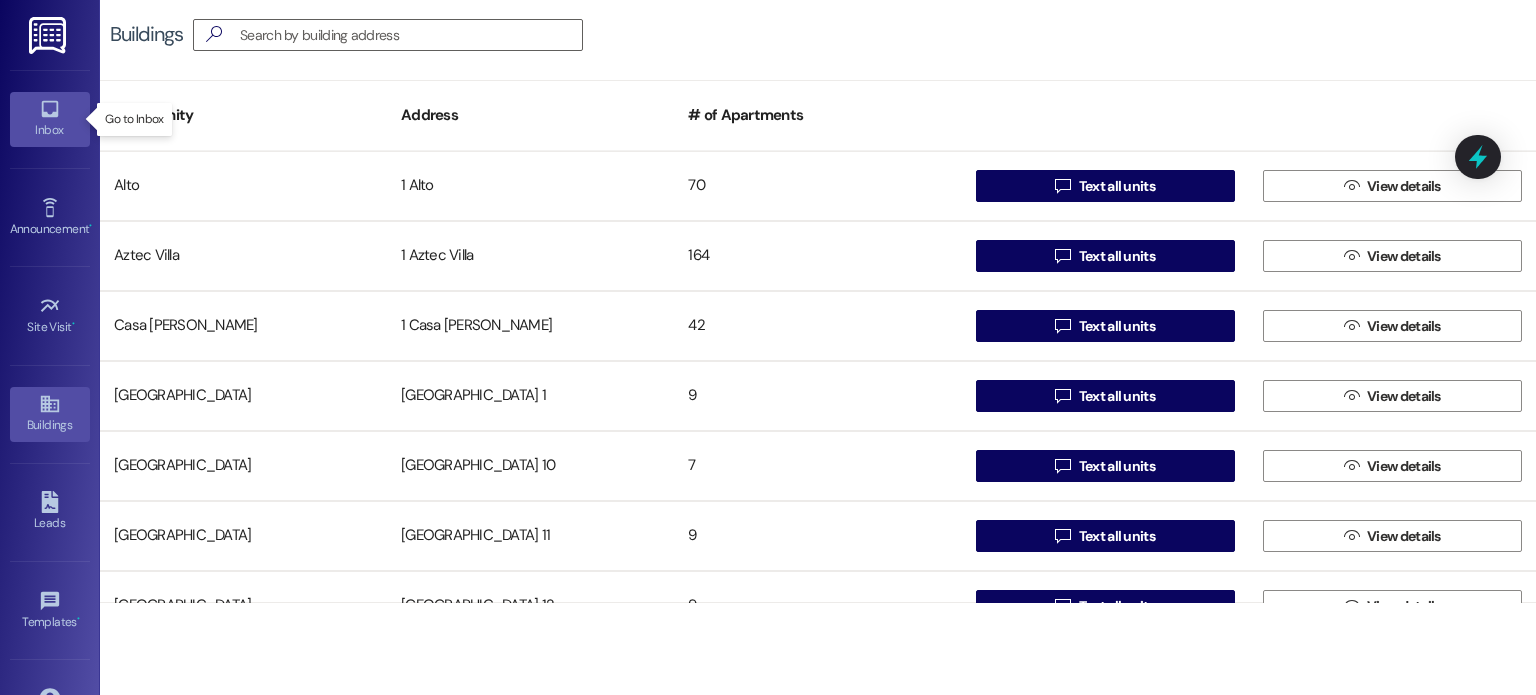 click 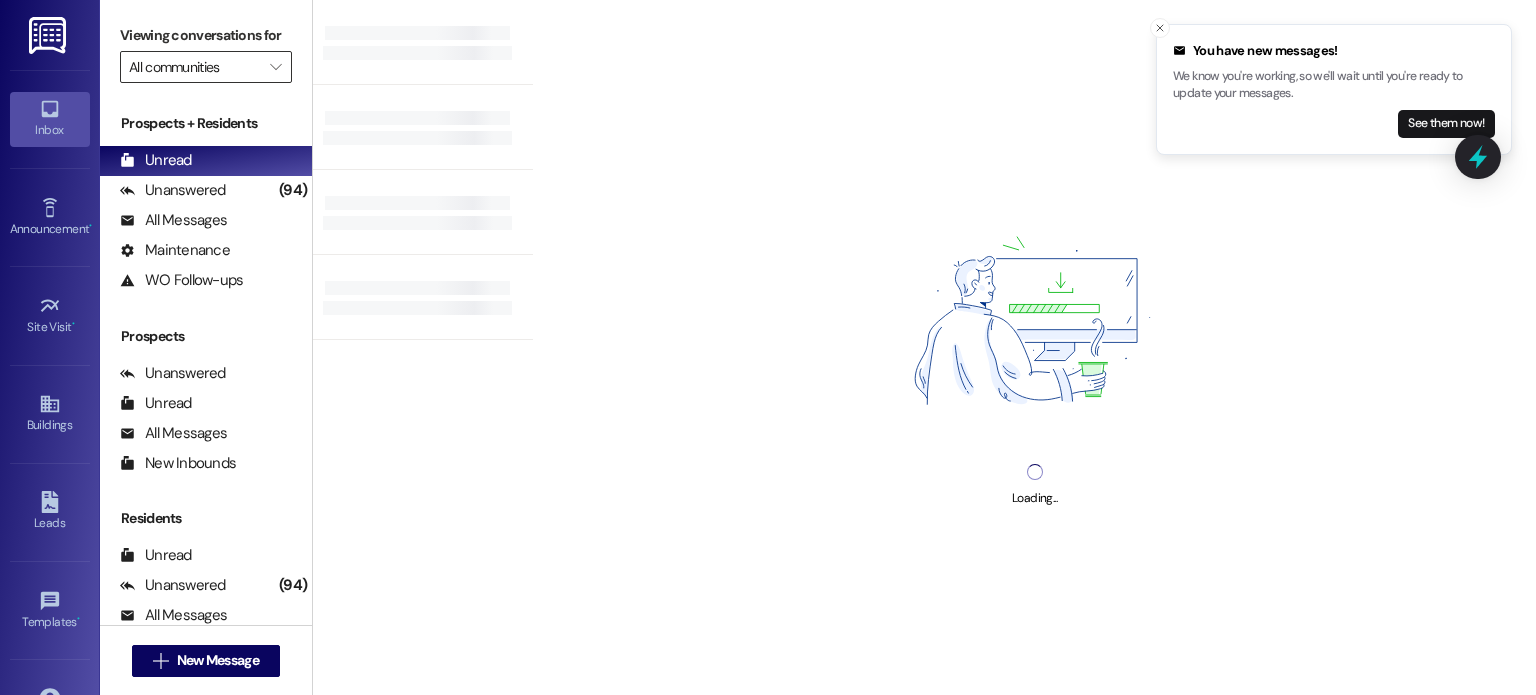 click on "All communities" at bounding box center (194, 67) 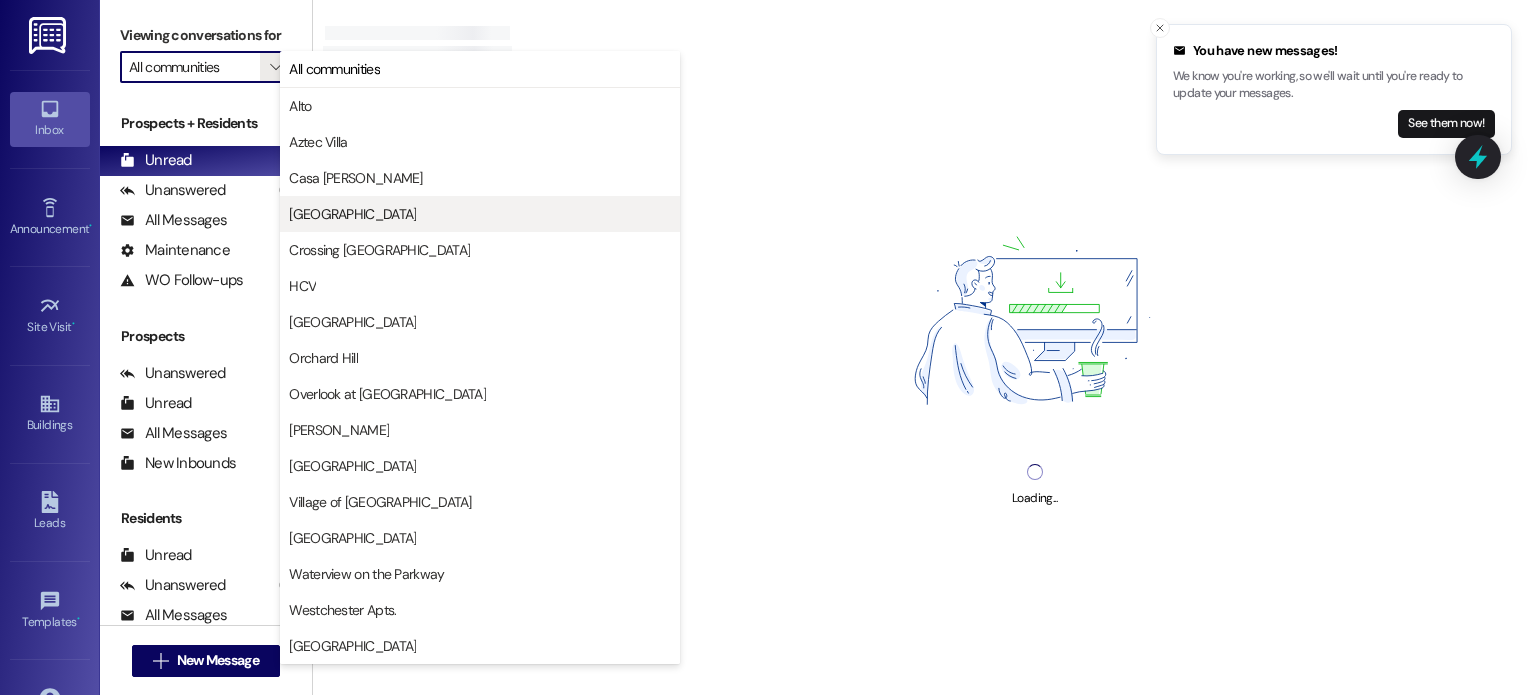 click on "[GEOGRAPHIC_DATA]" at bounding box center (352, 214) 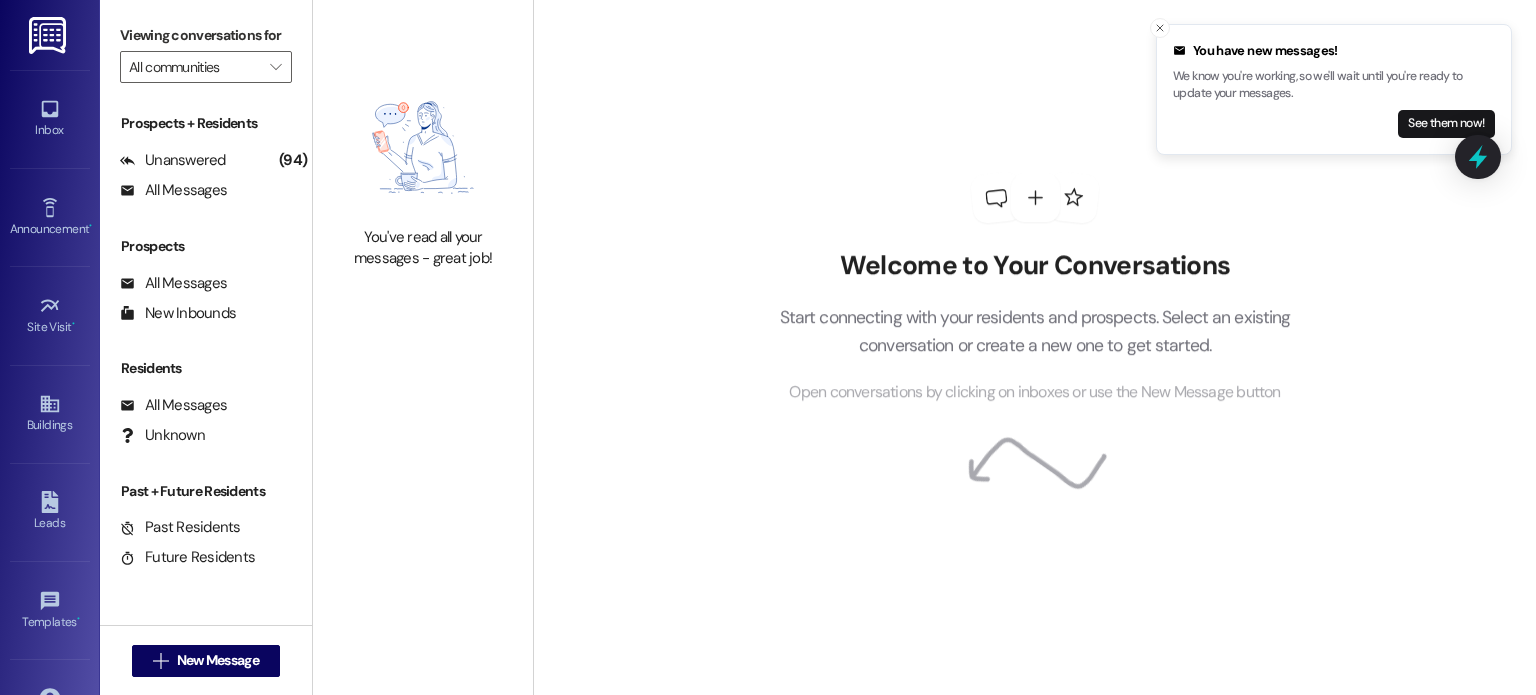 type on "[GEOGRAPHIC_DATA]" 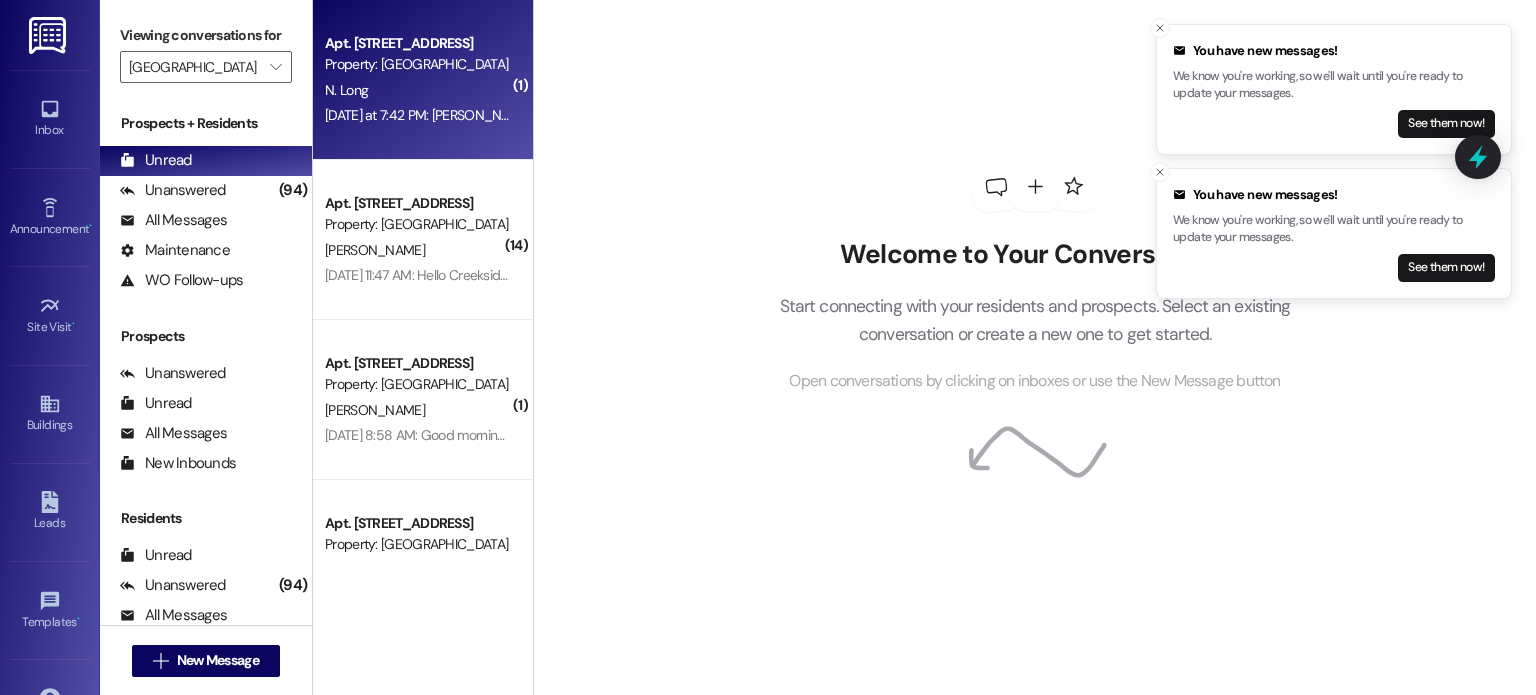 click on "N. Long" at bounding box center [417, 90] 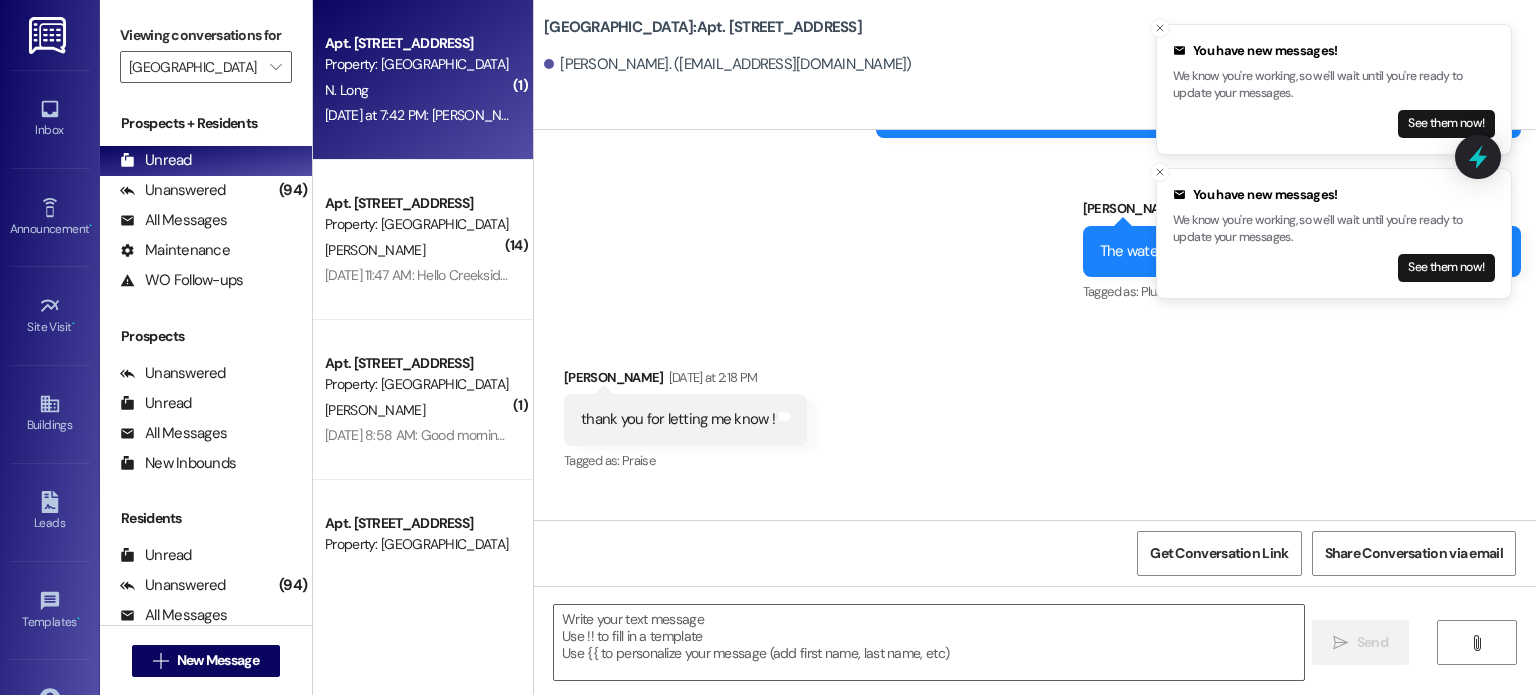 scroll, scrollTop: 56332, scrollLeft: 0, axis: vertical 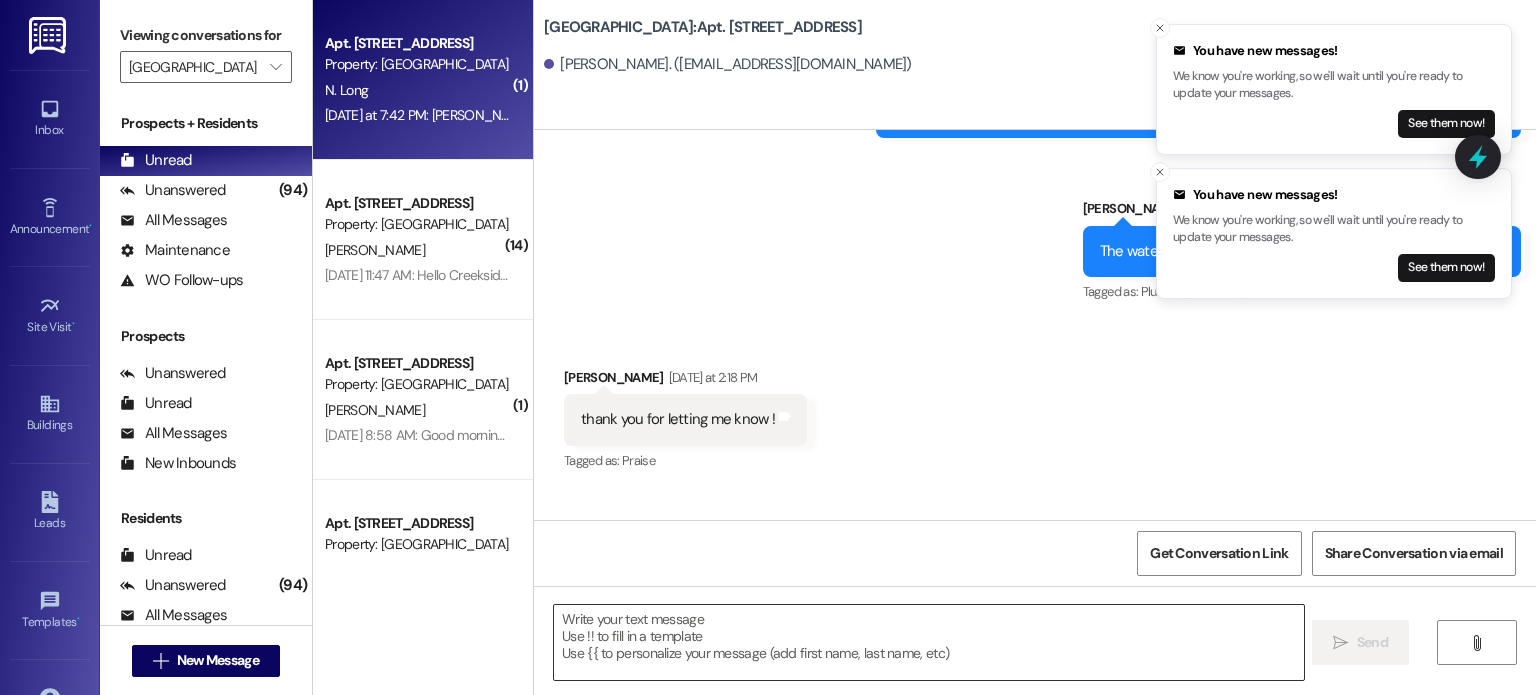 click at bounding box center (928, 642) 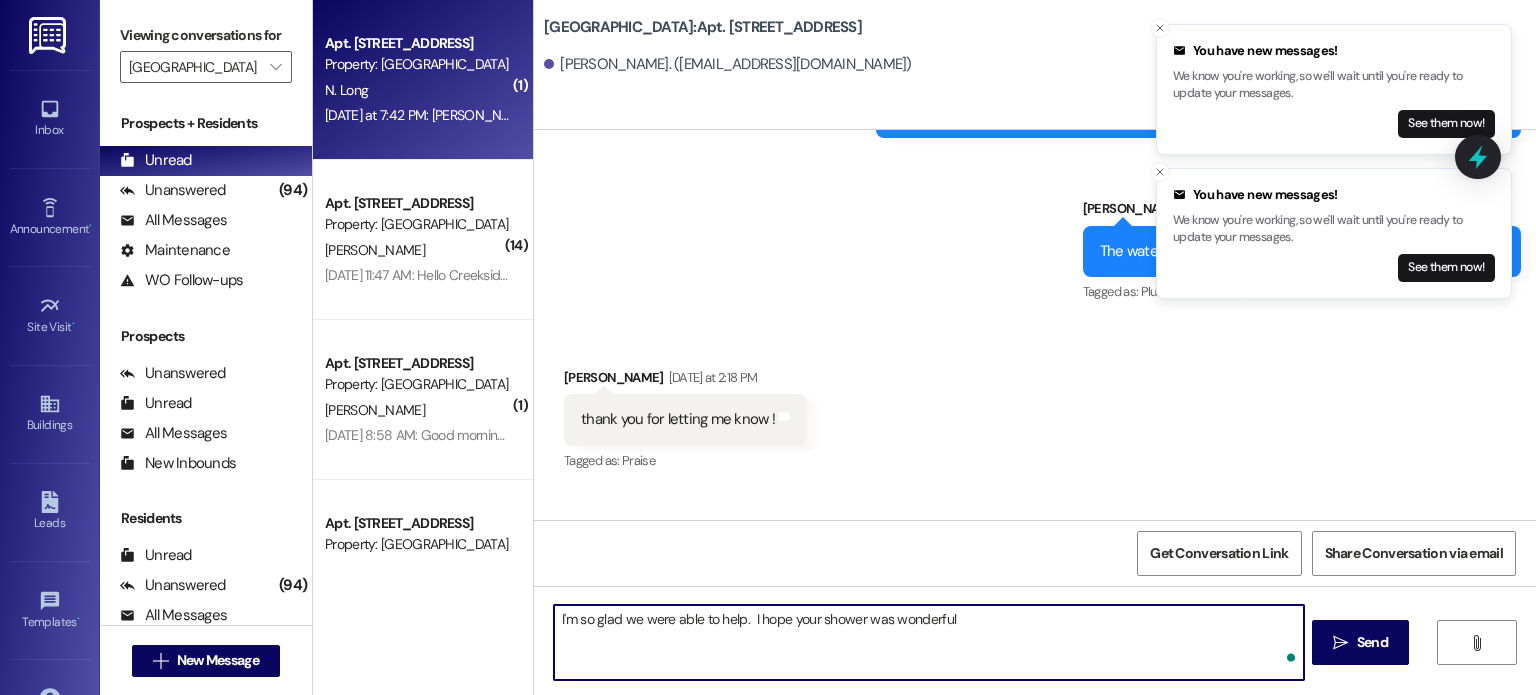 type on "I'm so glad we were able to help.  I hope your shower was wonderful!" 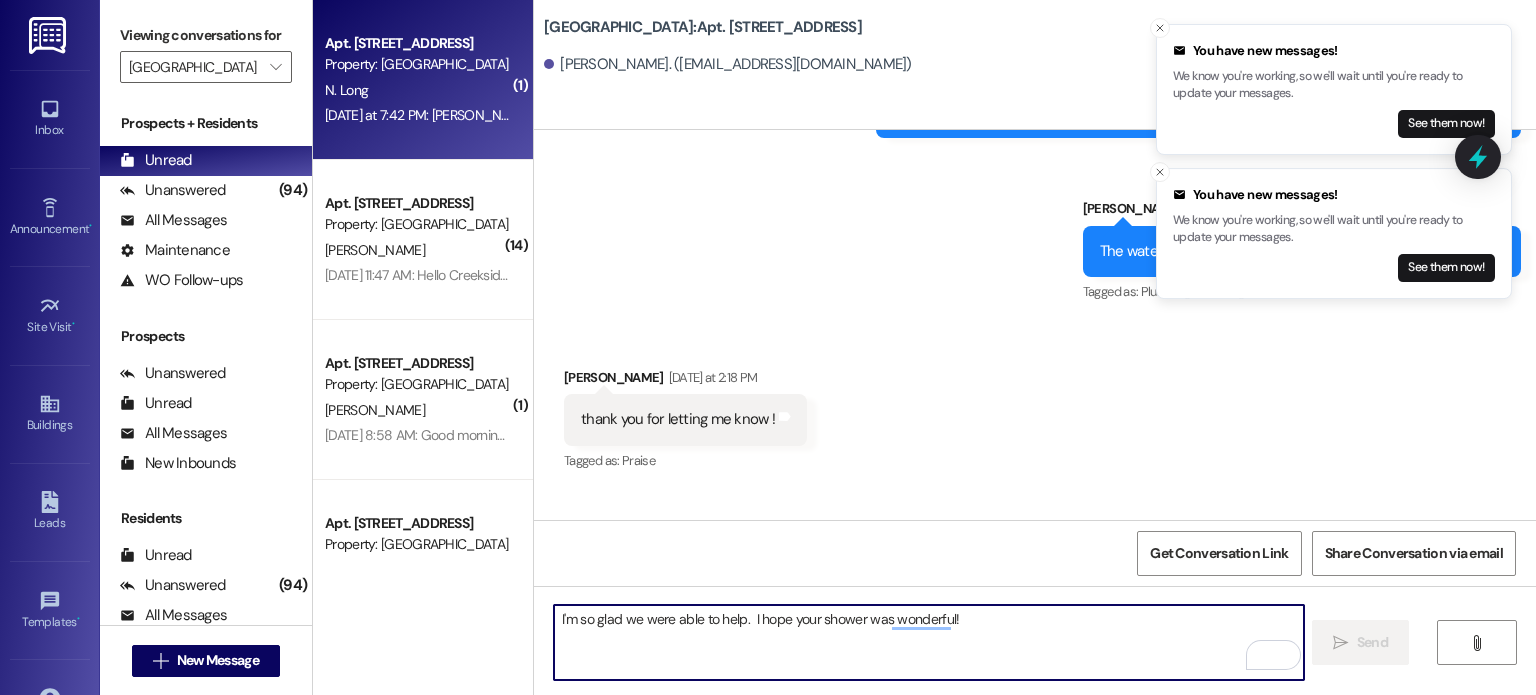 type 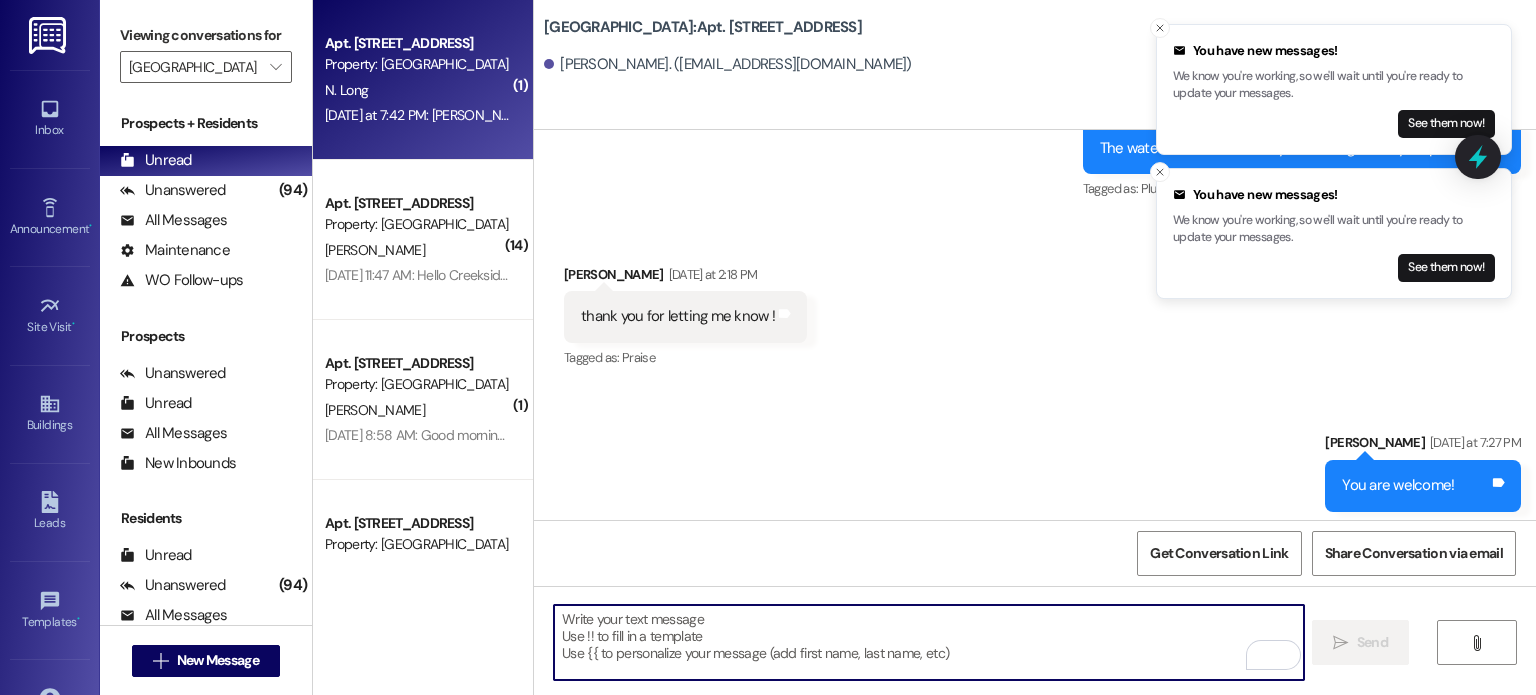 scroll, scrollTop: 56472, scrollLeft: 0, axis: vertical 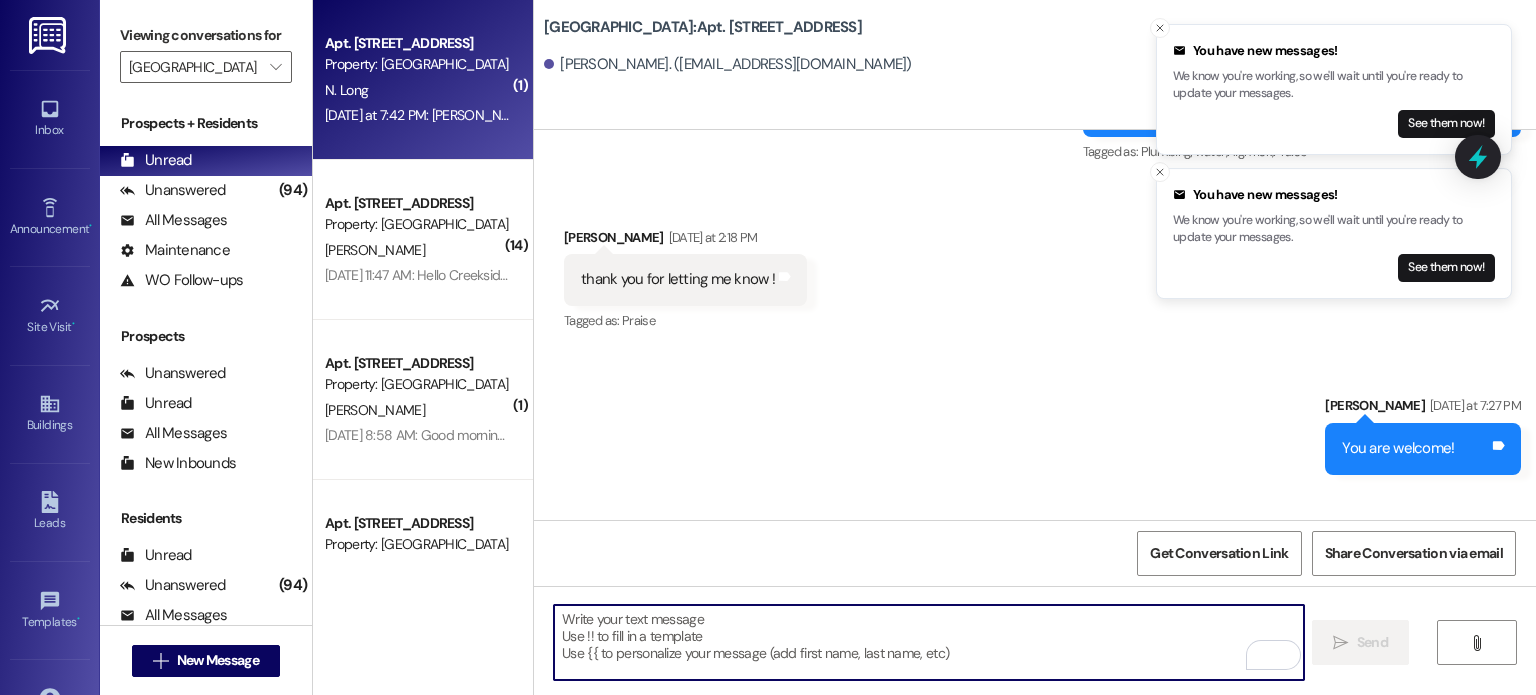 click at bounding box center (49, 35) 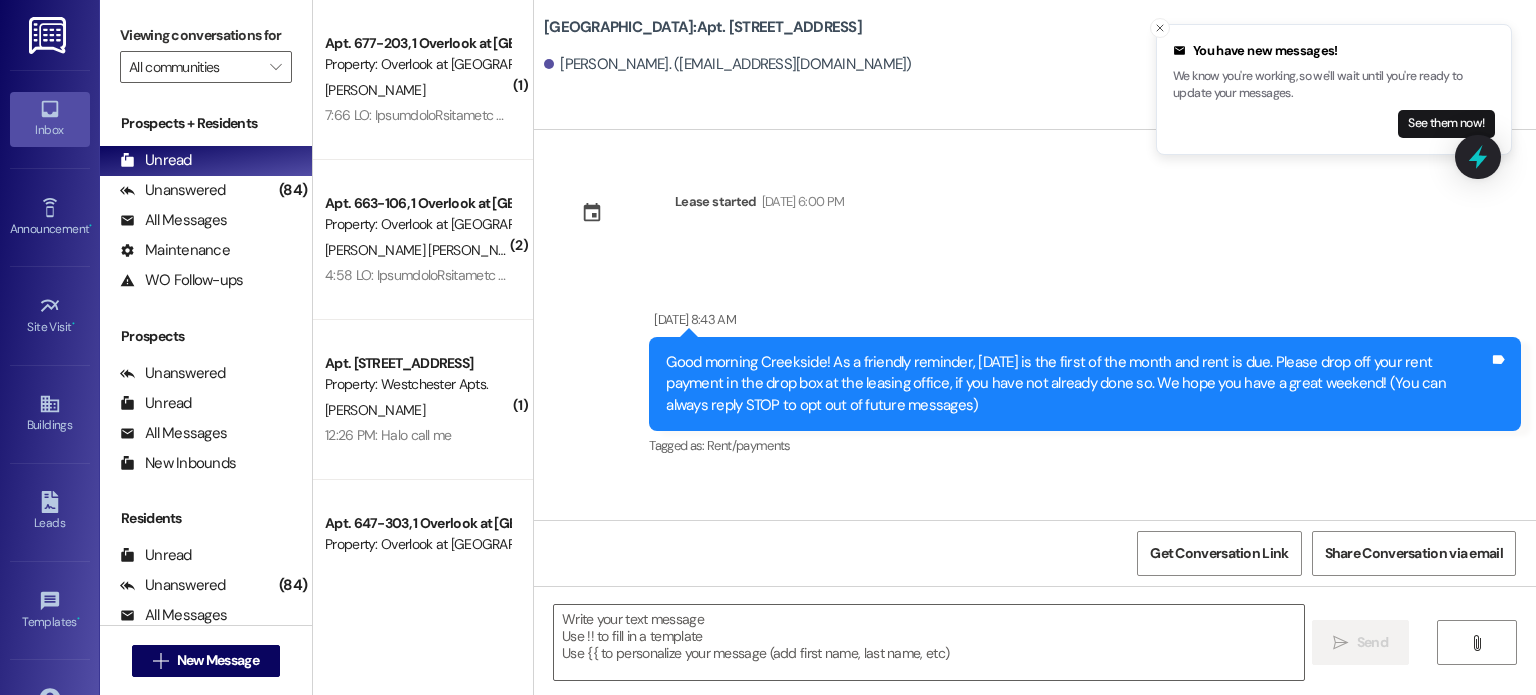 scroll, scrollTop: 0, scrollLeft: 0, axis: both 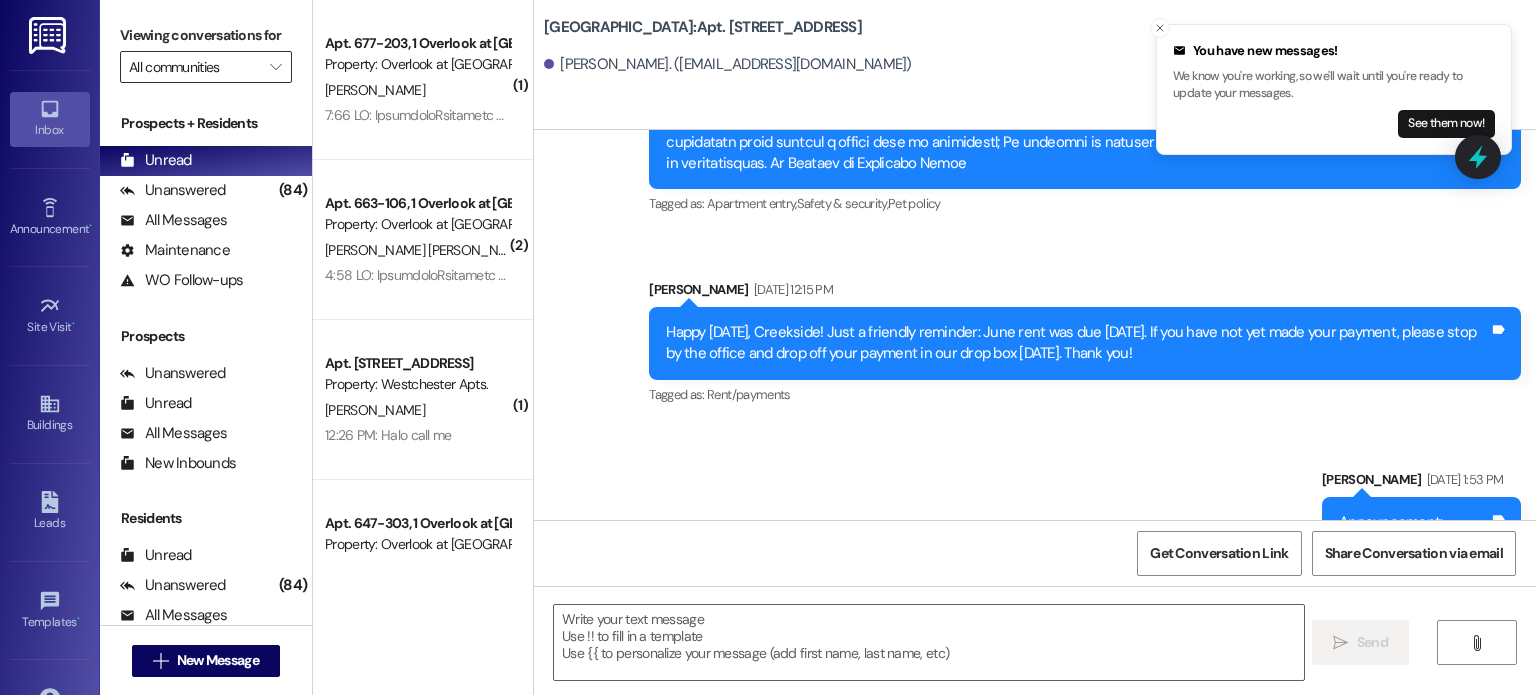click on "All communities" at bounding box center [194, 67] 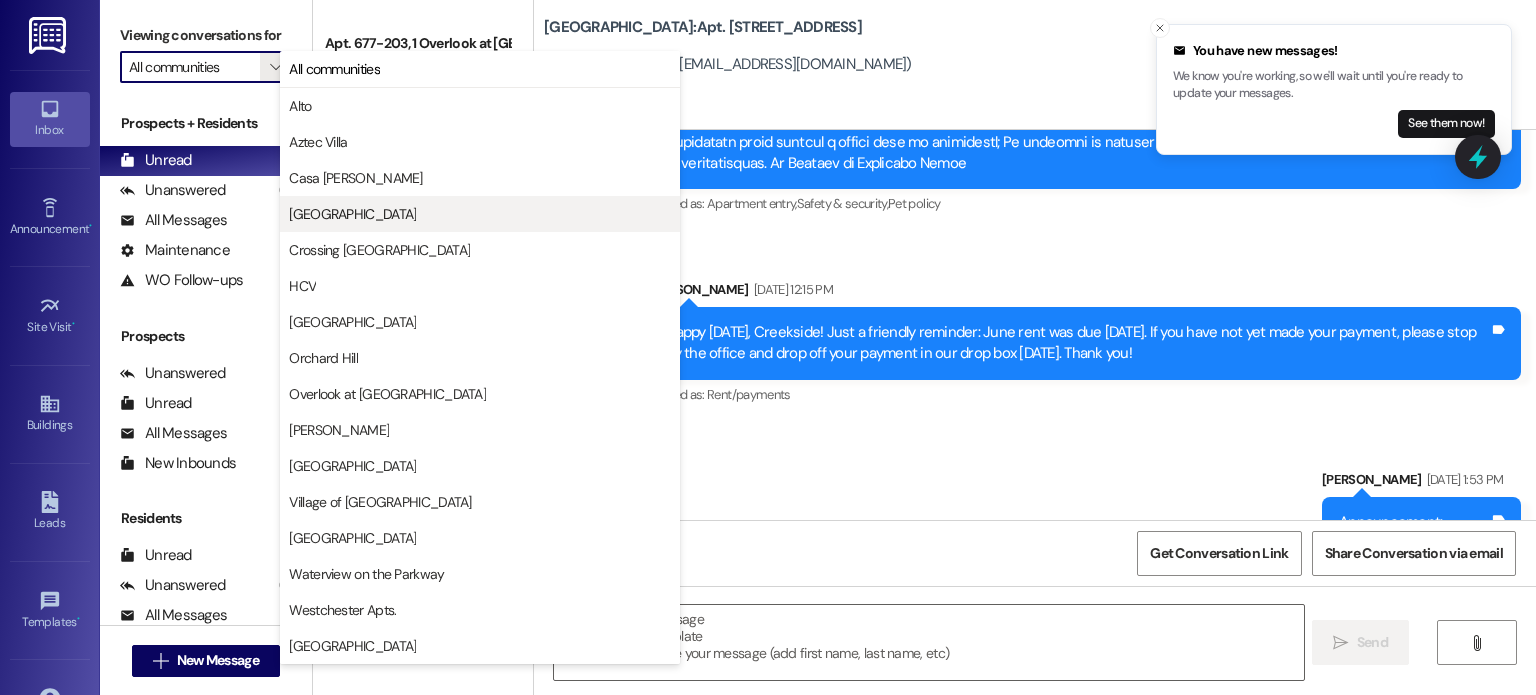 click on "[GEOGRAPHIC_DATA]" at bounding box center [352, 214] 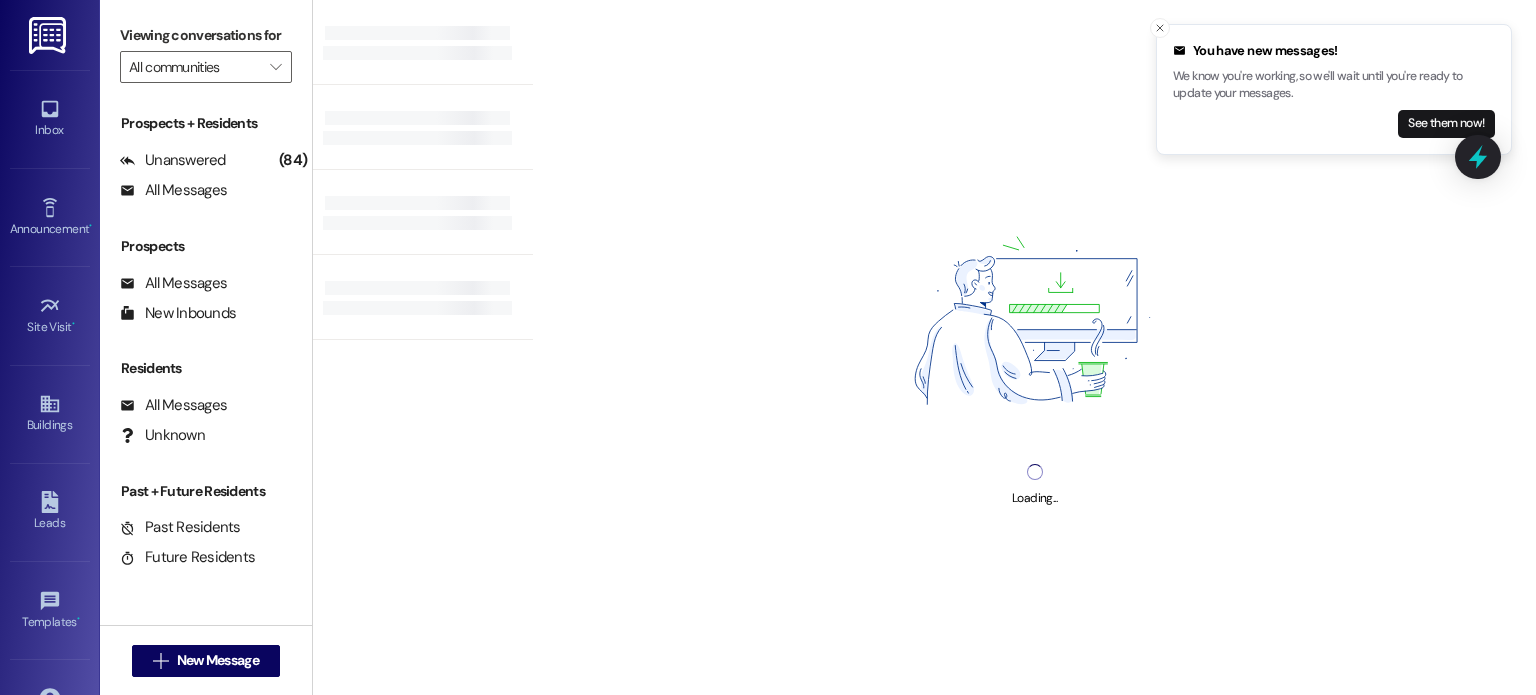 type on "[GEOGRAPHIC_DATA]" 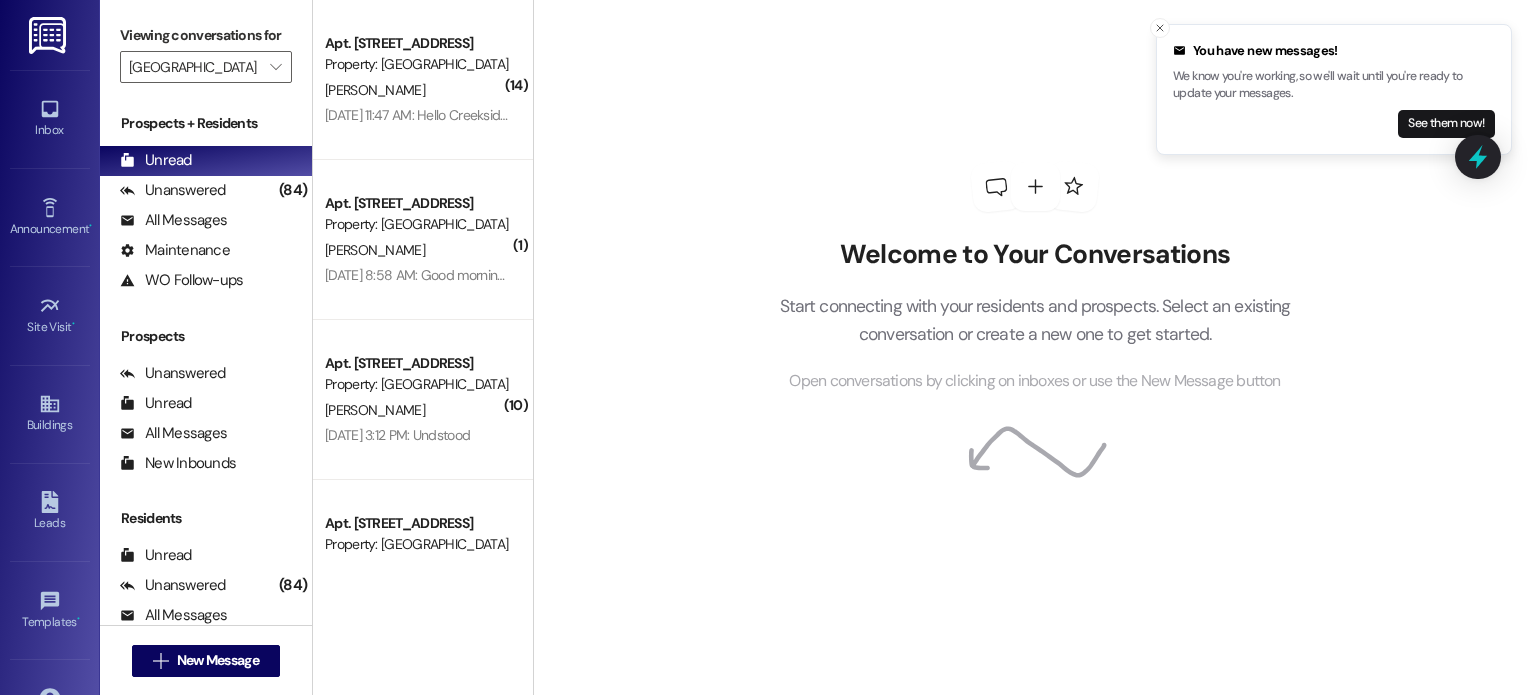 click at bounding box center (49, 35) 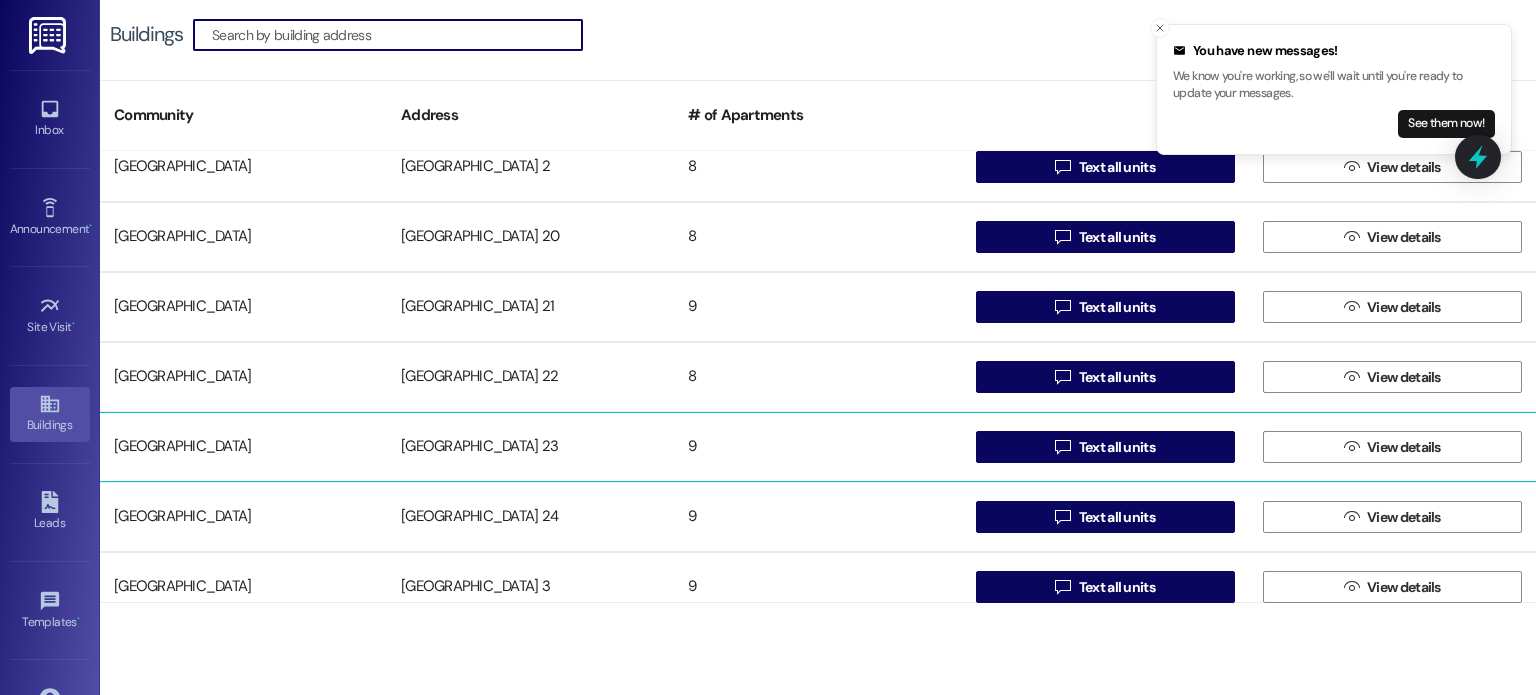 scroll, scrollTop: 1000, scrollLeft: 0, axis: vertical 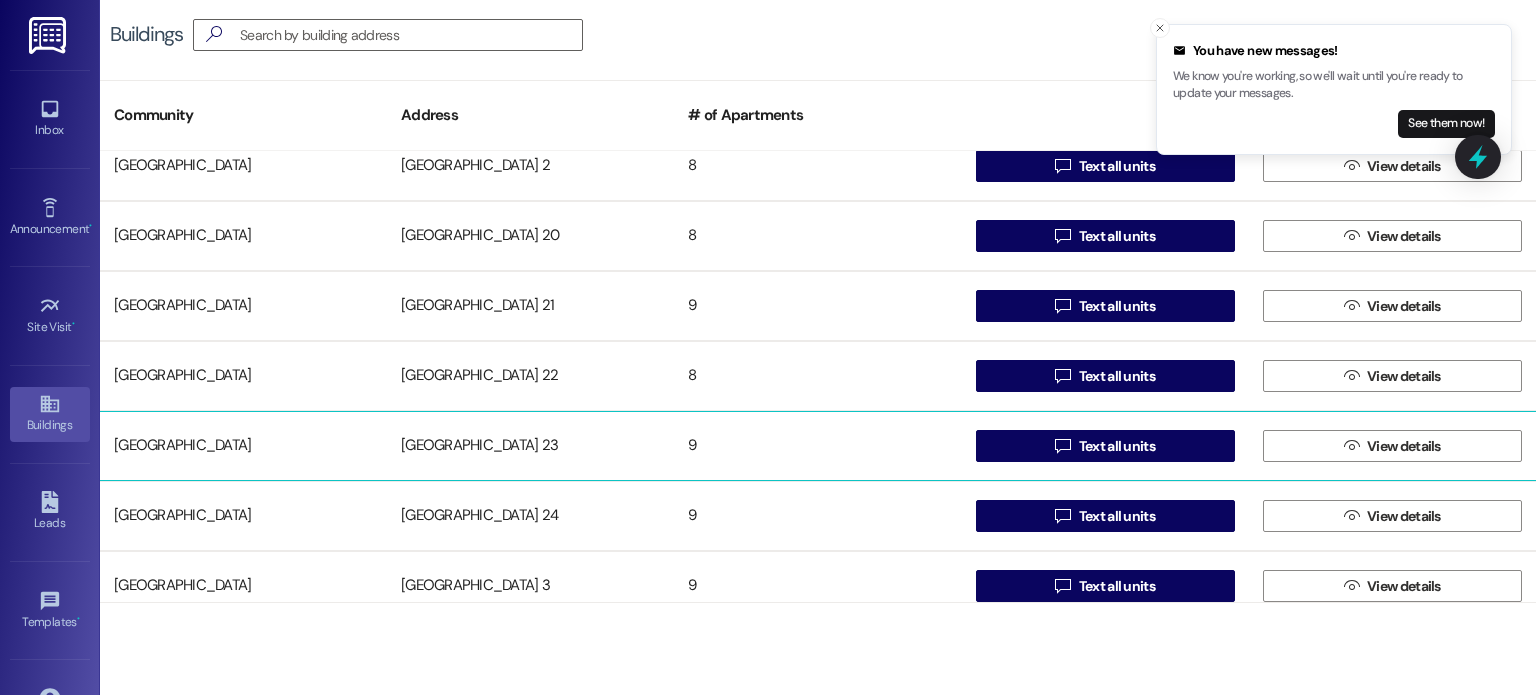 click on "[GEOGRAPHIC_DATA] 23" at bounding box center [530, 446] 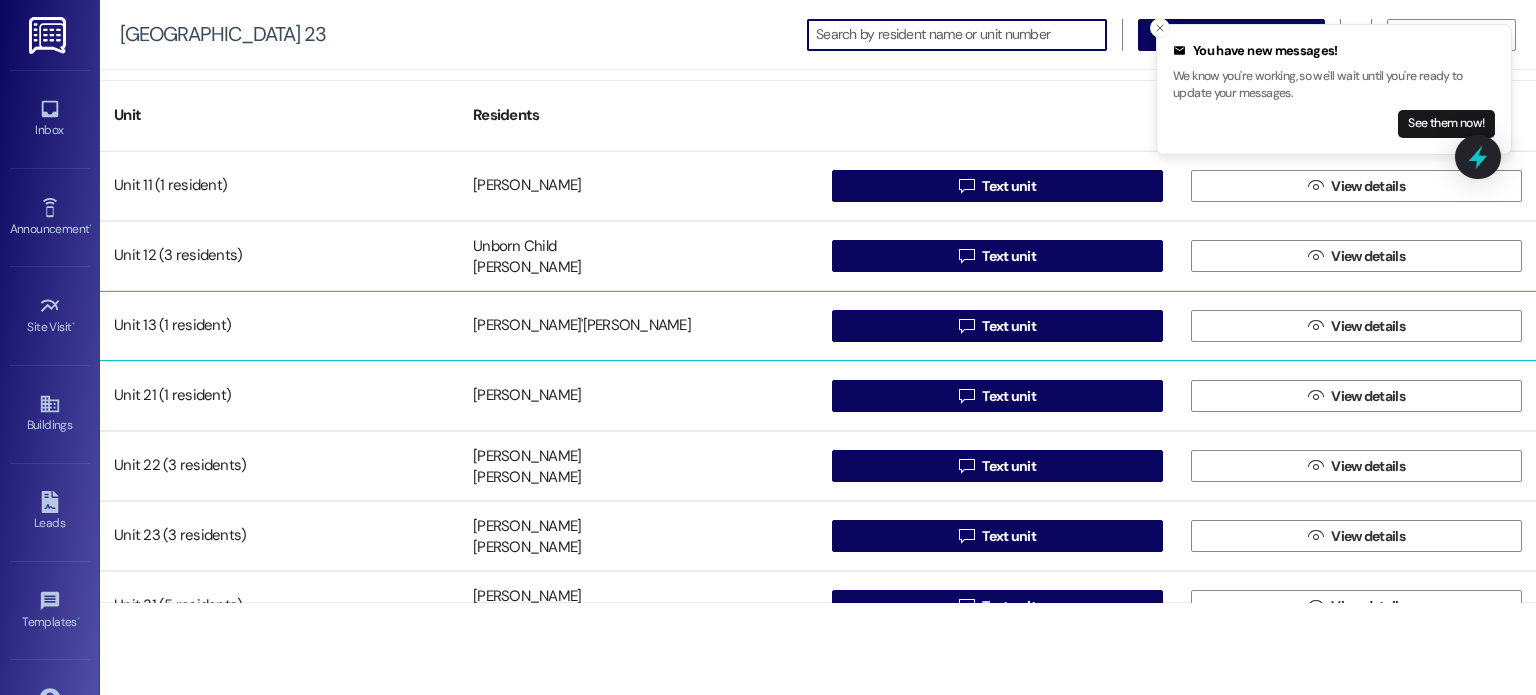 scroll, scrollTop: 0, scrollLeft: 0, axis: both 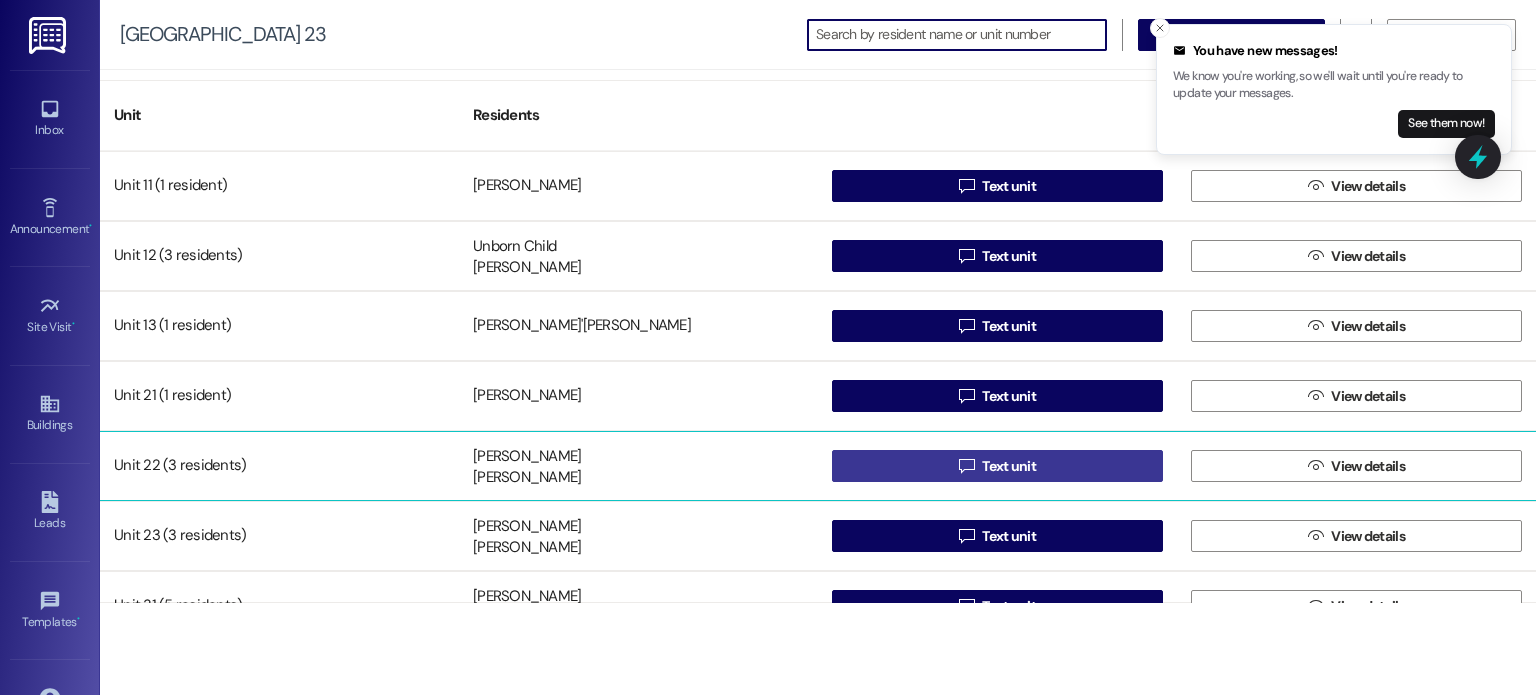 click on " Text unit" at bounding box center (997, 466) 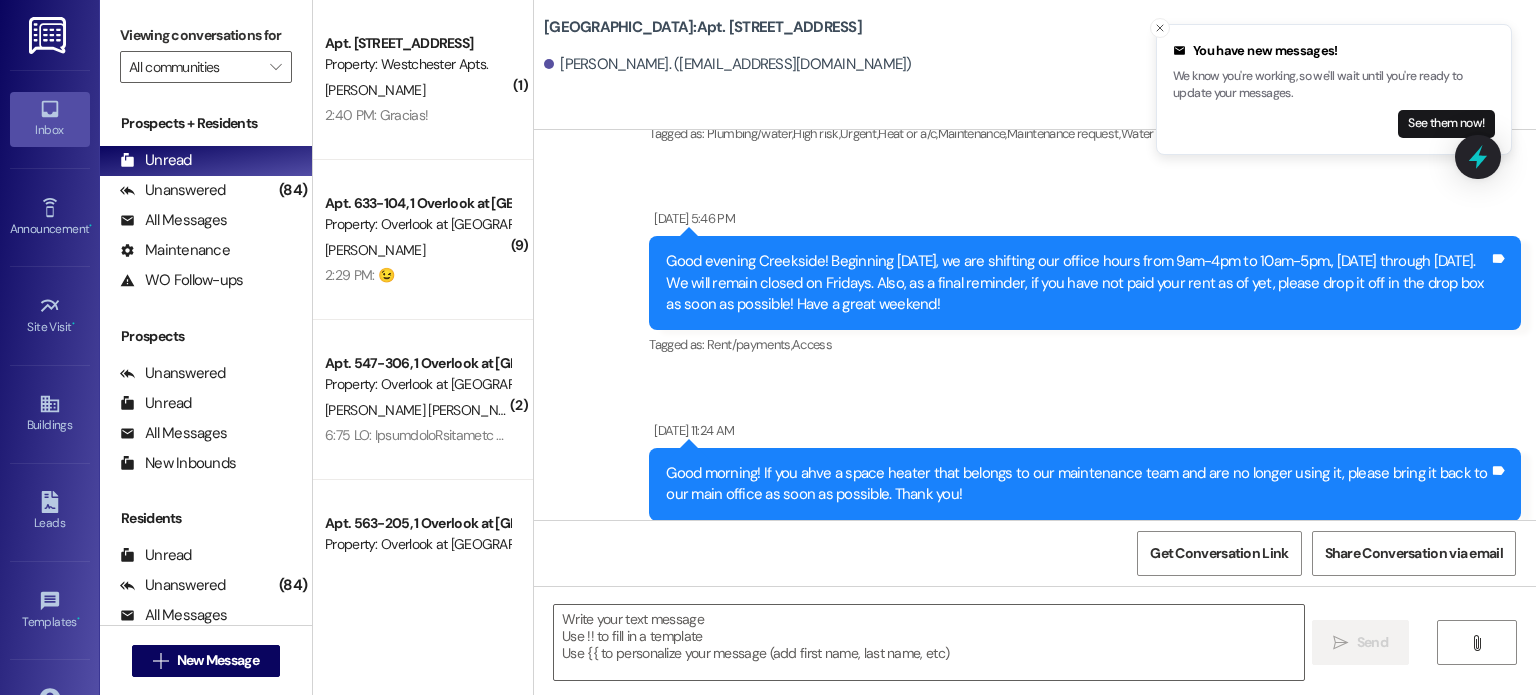 scroll, scrollTop: 2510, scrollLeft: 0, axis: vertical 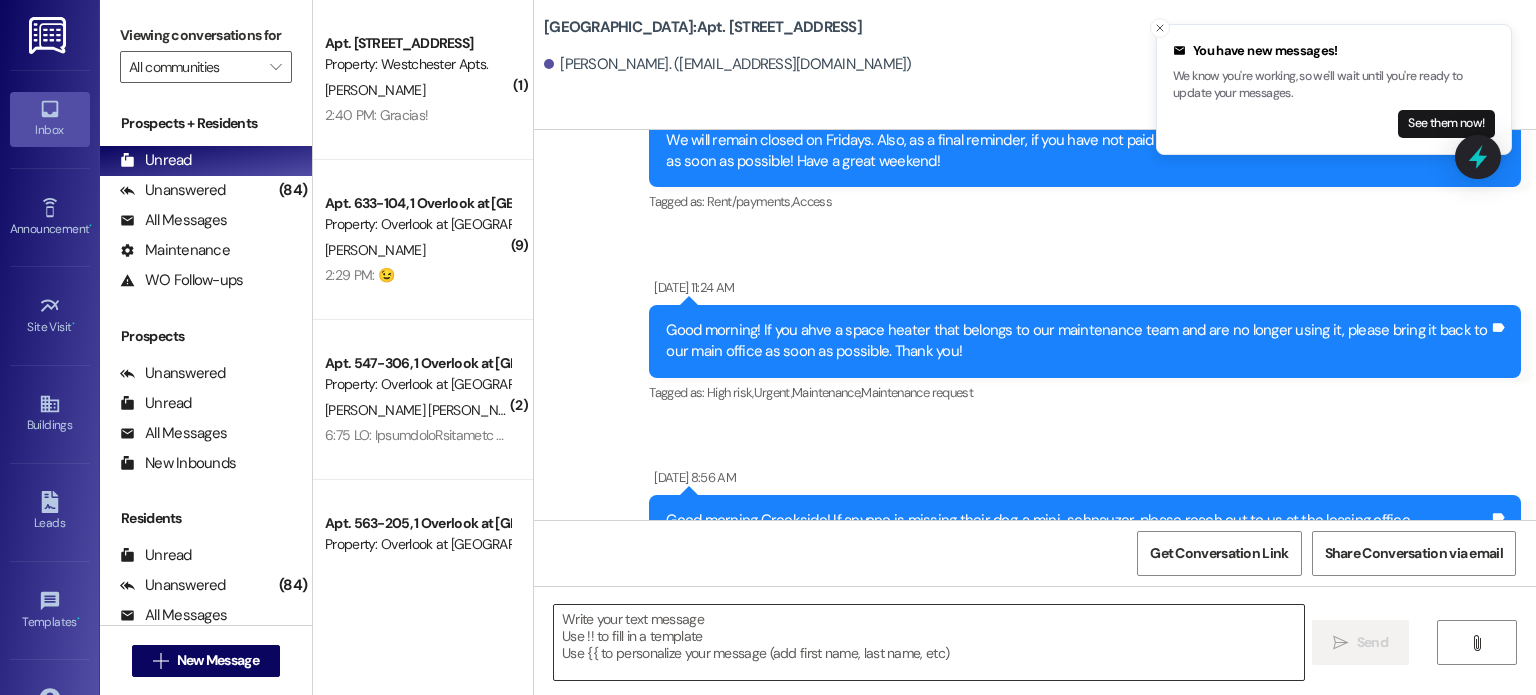 click at bounding box center (928, 642) 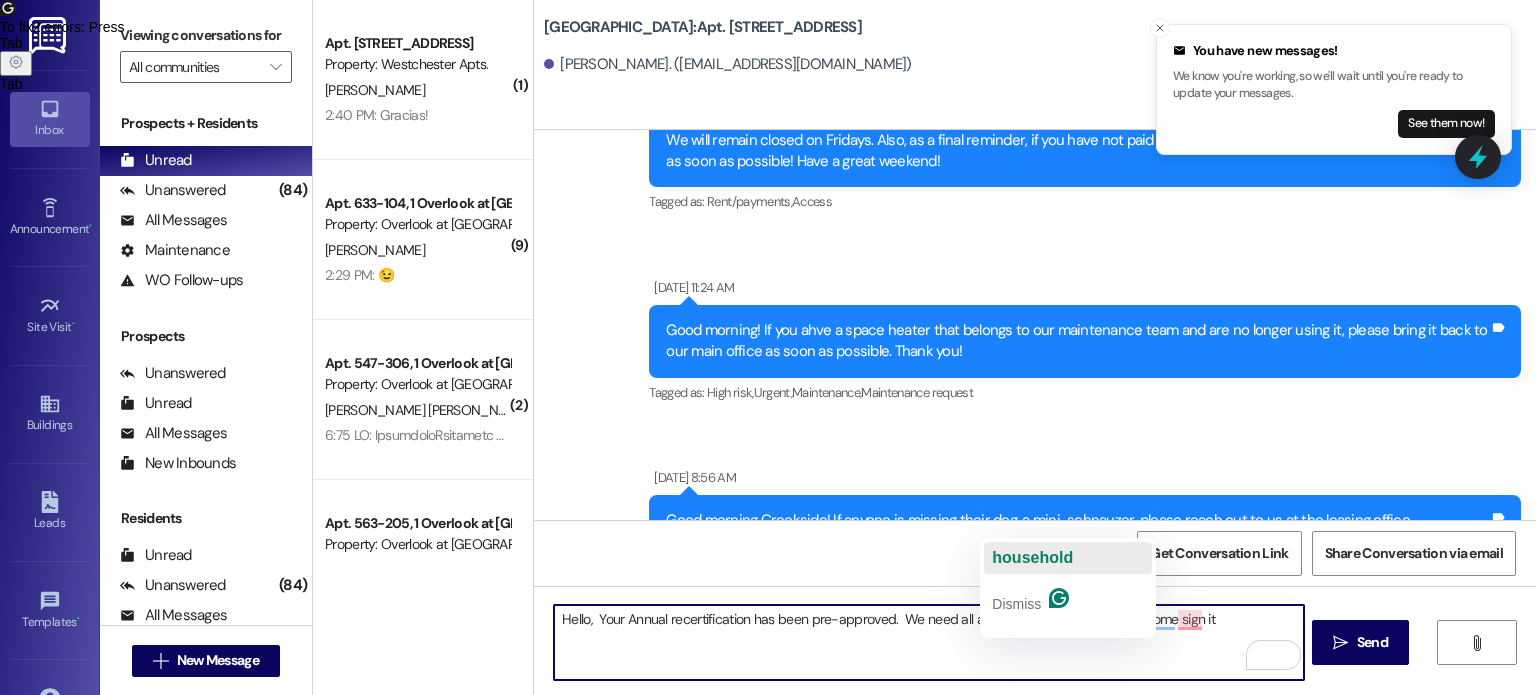 click on "household" 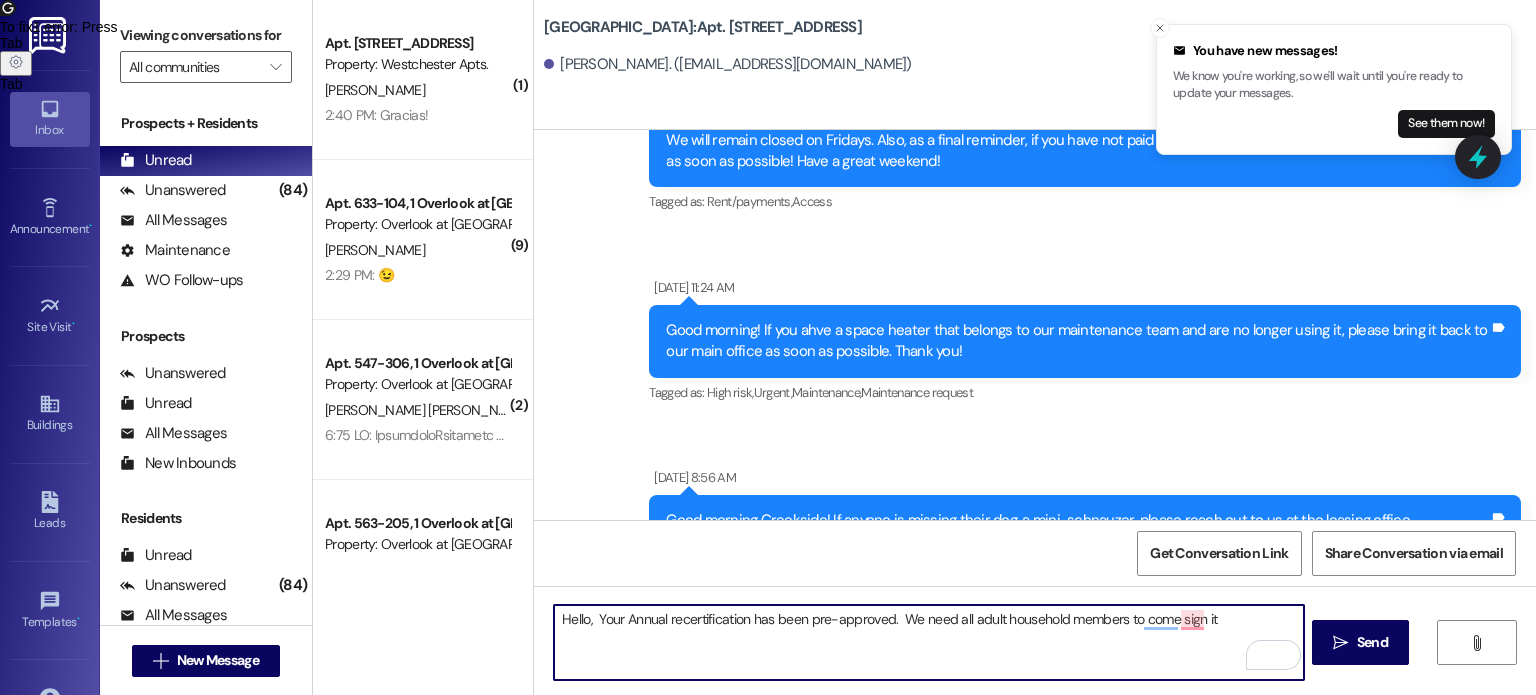 click on "Hello,  Your Annual recertification has been pre-approved.  We need all adult household members to come sign it" at bounding box center [928, 642] 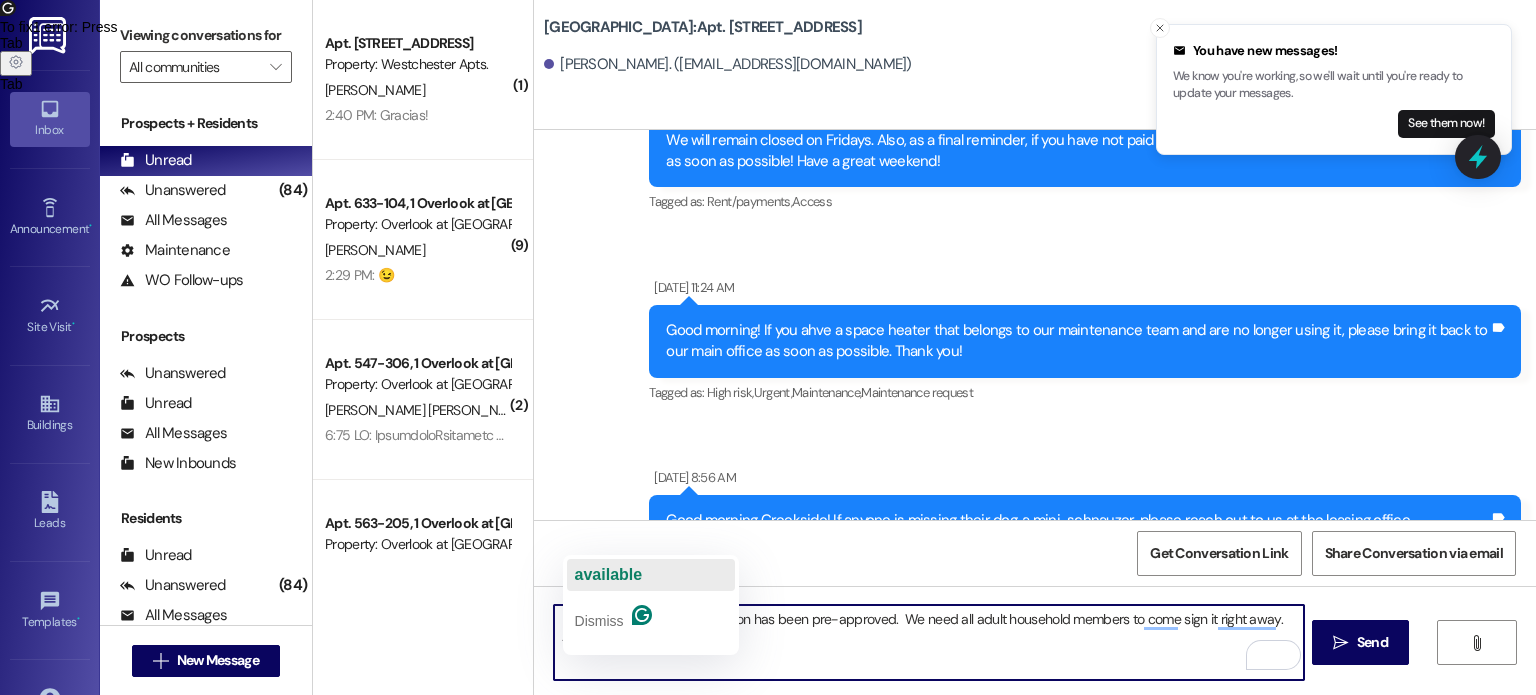 click on "available" 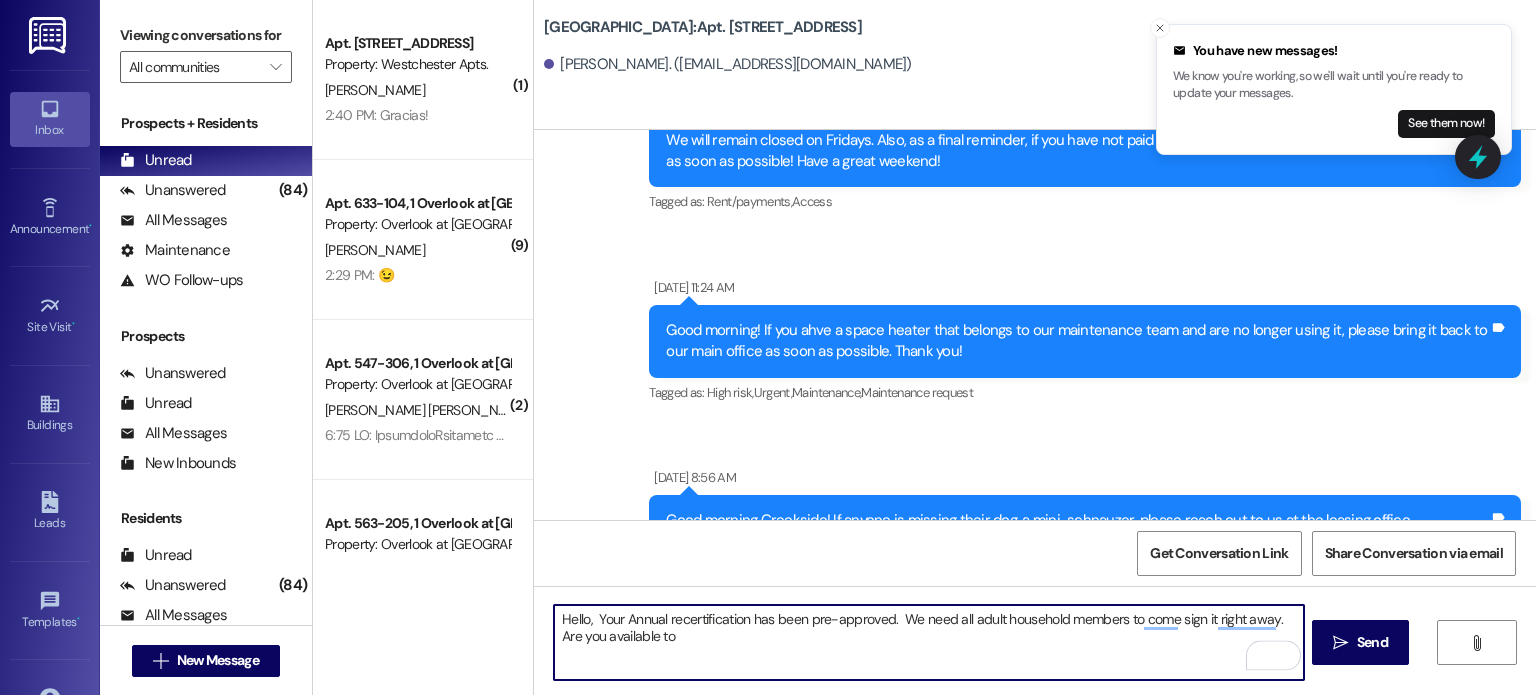 click on "Hello,  Your Annual recertification has been pre-approved.  We need all adult household members to come sign it right away.  Are you available to" at bounding box center [928, 642] 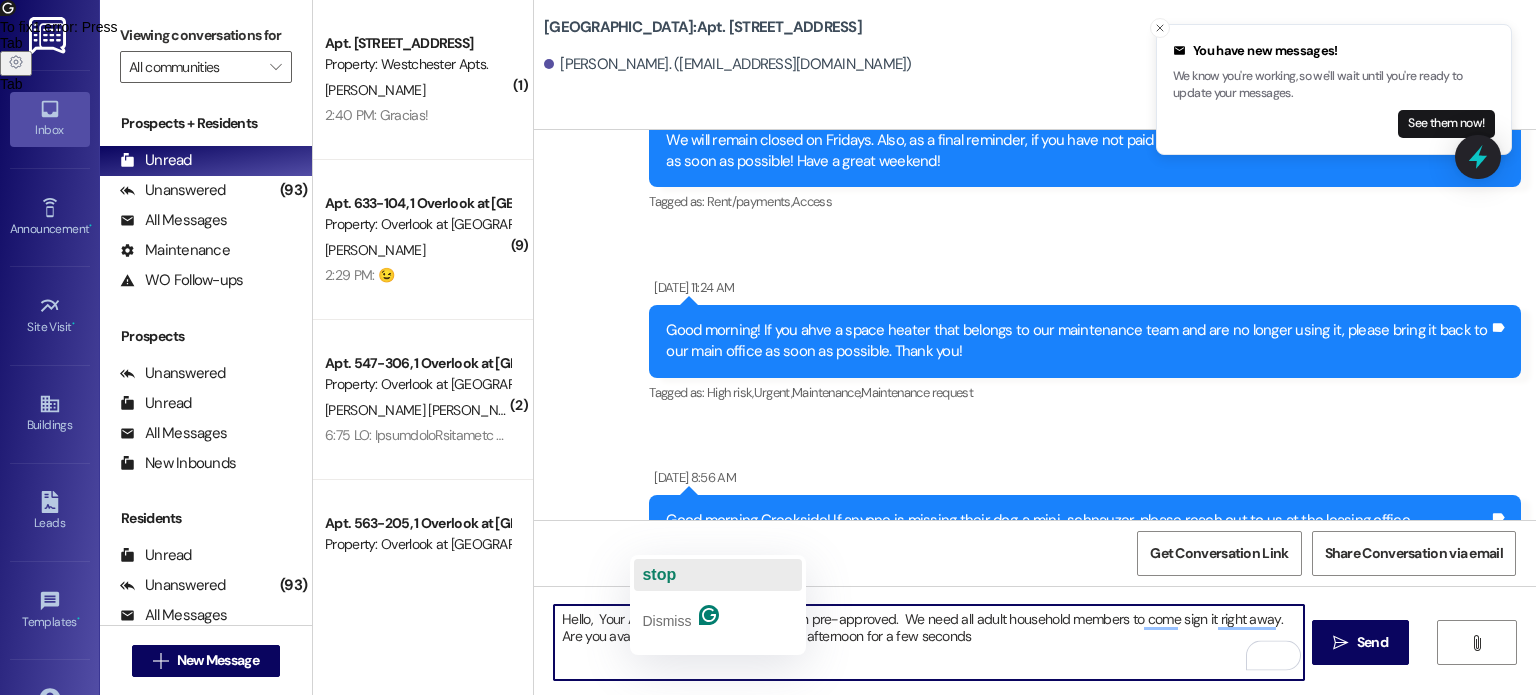 click on "stop" 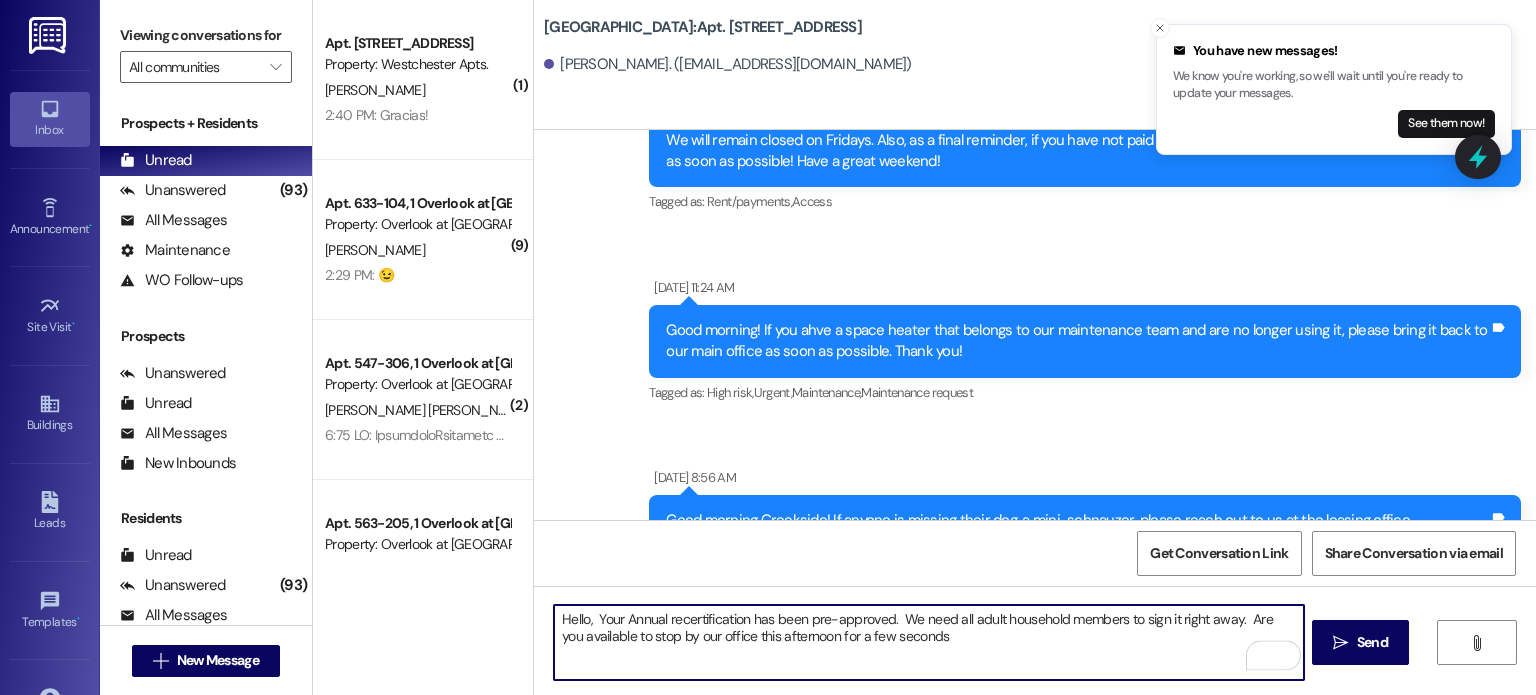 click on "Hello,  Your Annual recertification has been pre-approved.  We need all adult household members to sign it right away.  Are you available to stop by our office this afternoon for a few seconds" at bounding box center (928, 642) 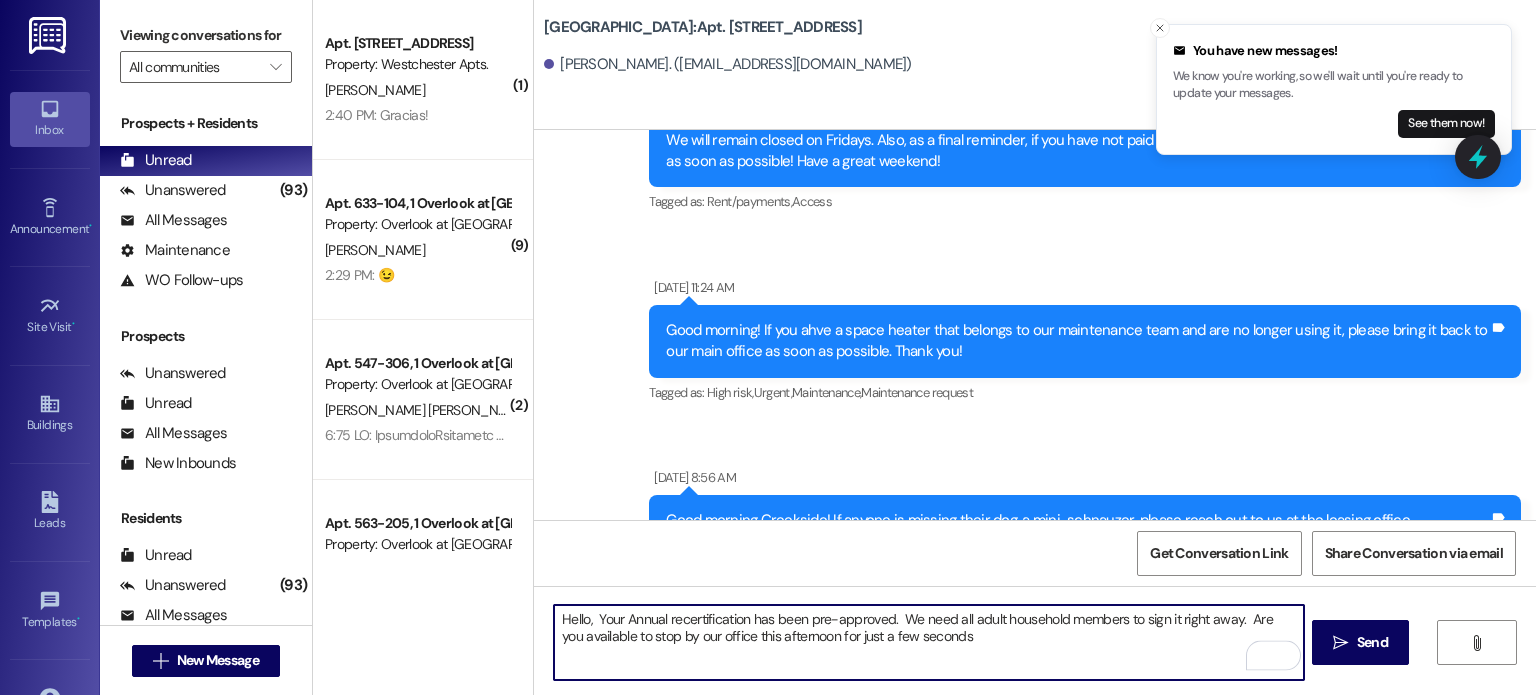 click on "Hello,  Your Annual recertification has been pre-approved.  We need all adult household members to sign it right away.  Are you available to stop by our office this afternoon for just a few seconds" at bounding box center [928, 642] 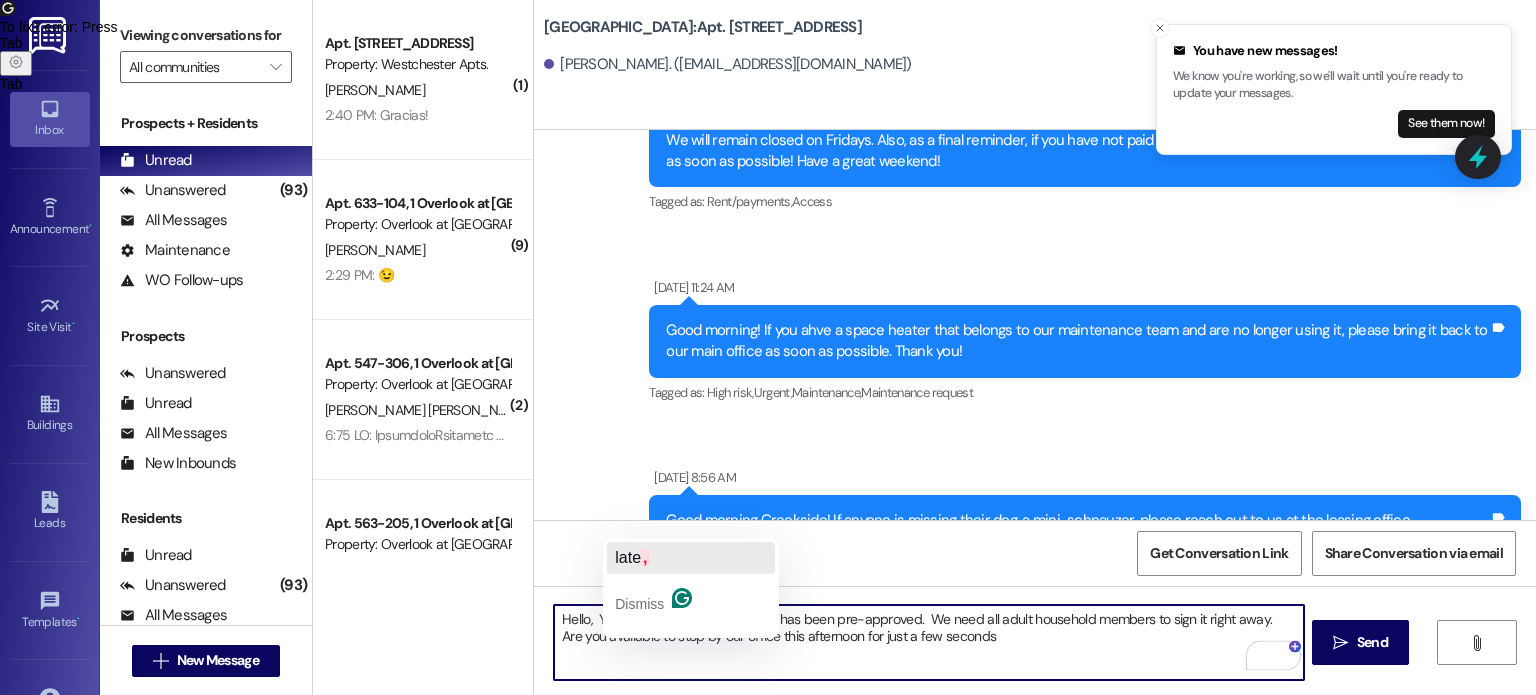 click on "late" 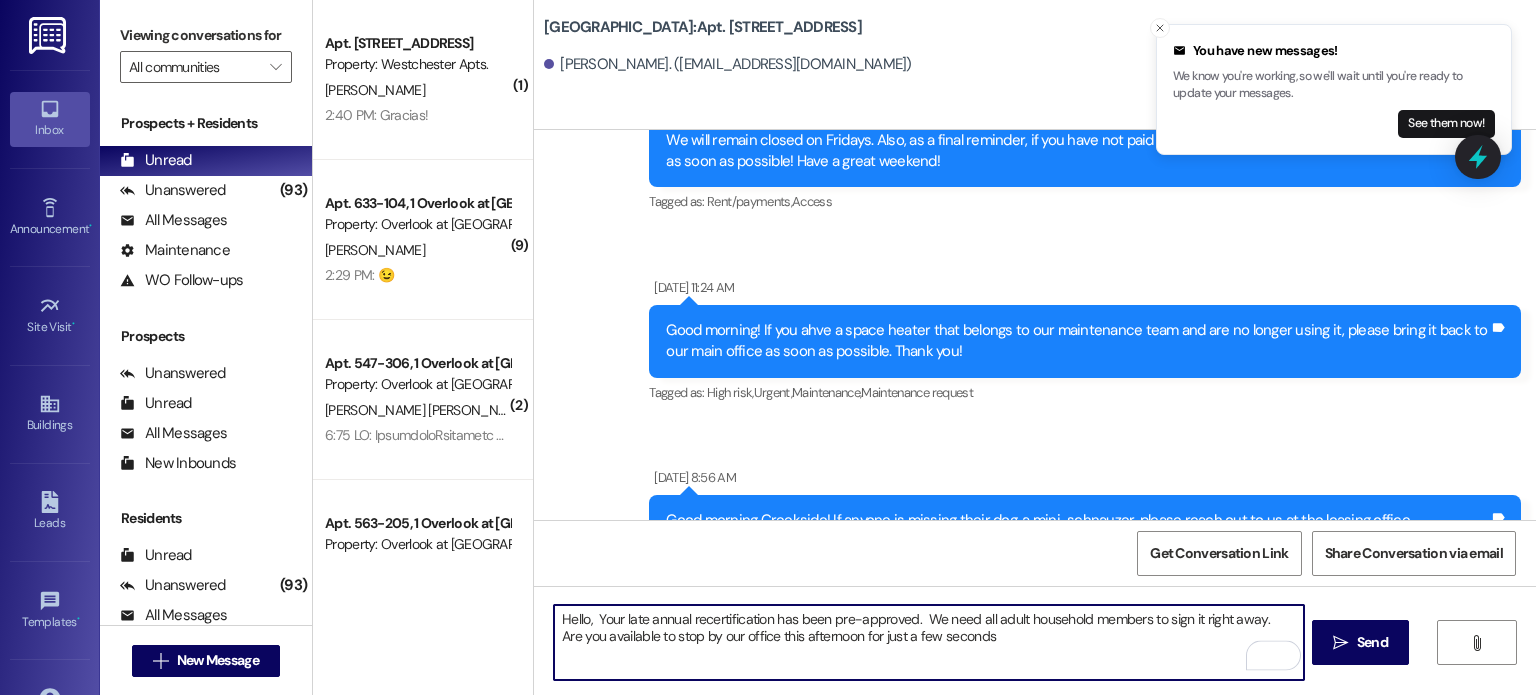 click on "Hello,  Your late annual recertification has been pre-approved.  We need all adult household members to sign it right away.  Are you available to stop by our office this afternoon for just a few seconds" at bounding box center [928, 642] 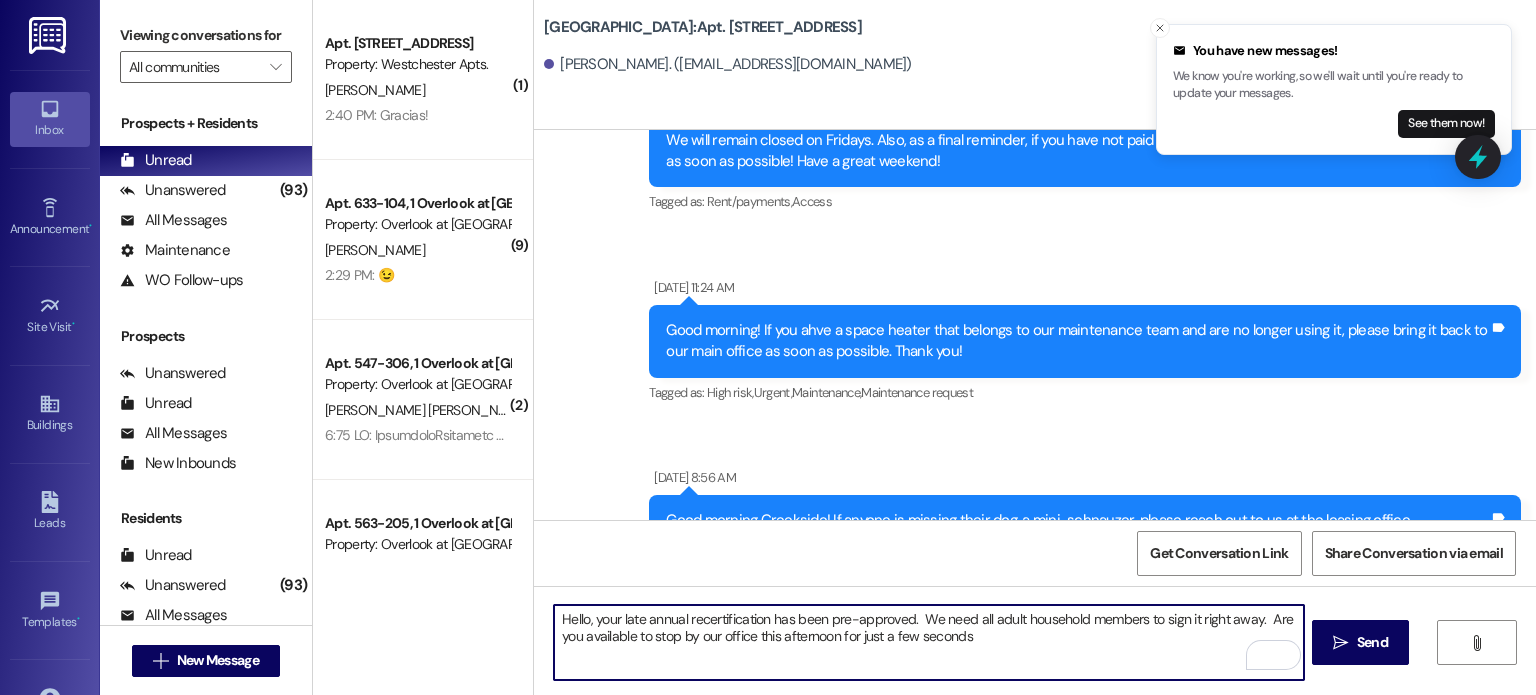 click on "Hello, your late annual recertification has been pre-approved.  We need all adult household members to sign it right away.  Are you available to stop by our office this afternoon for just a few seconds" at bounding box center [928, 642] 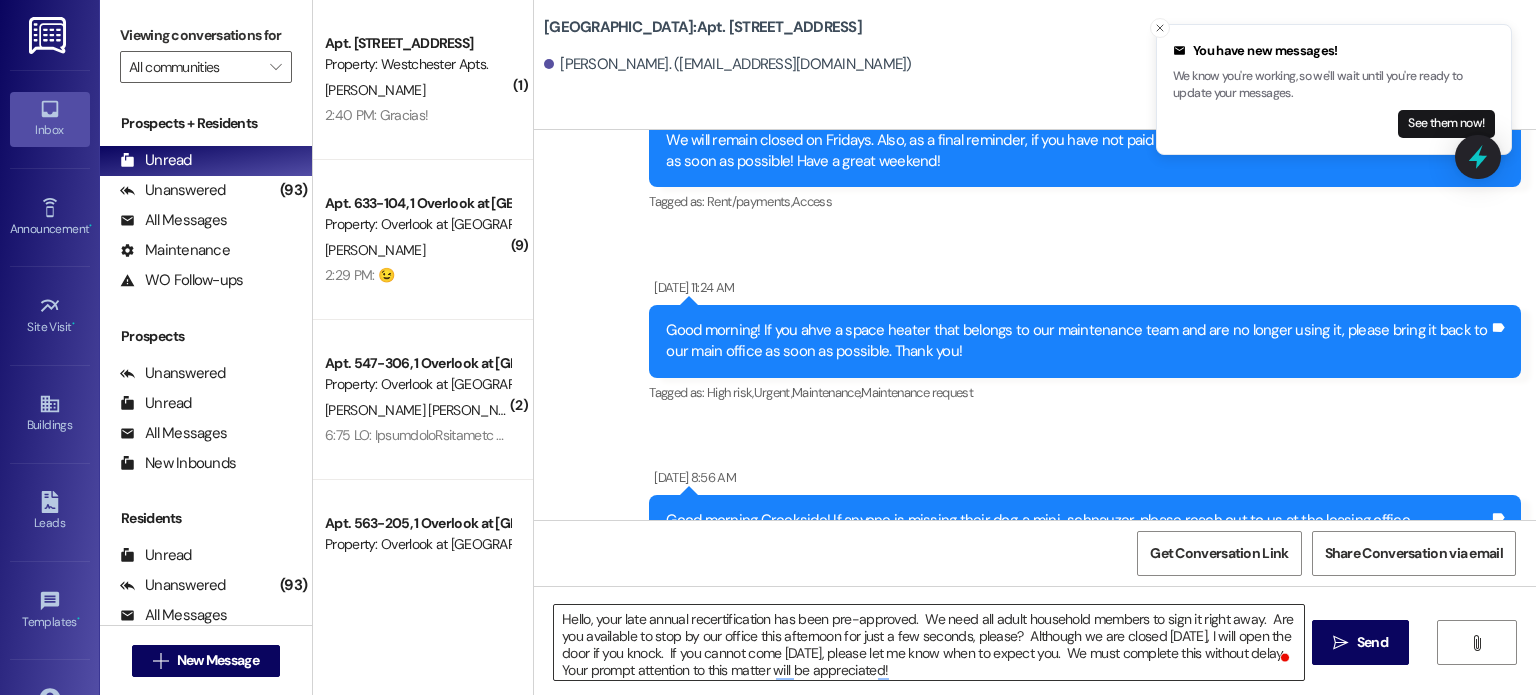 click on "Hello, your late annual recertification has been pre-approved.  We need all adult household members to sign it right away.  Are you available to stop by our office this afternoon for just a few seconds, please?  Although we are closed [DATE], I will open the door if you knock.  If you cannot come [DATE], please let me know when to expect you.  We must complete this without delay.  Your prompt attention to this matter will be appreciated!" at bounding box center [928, 642] 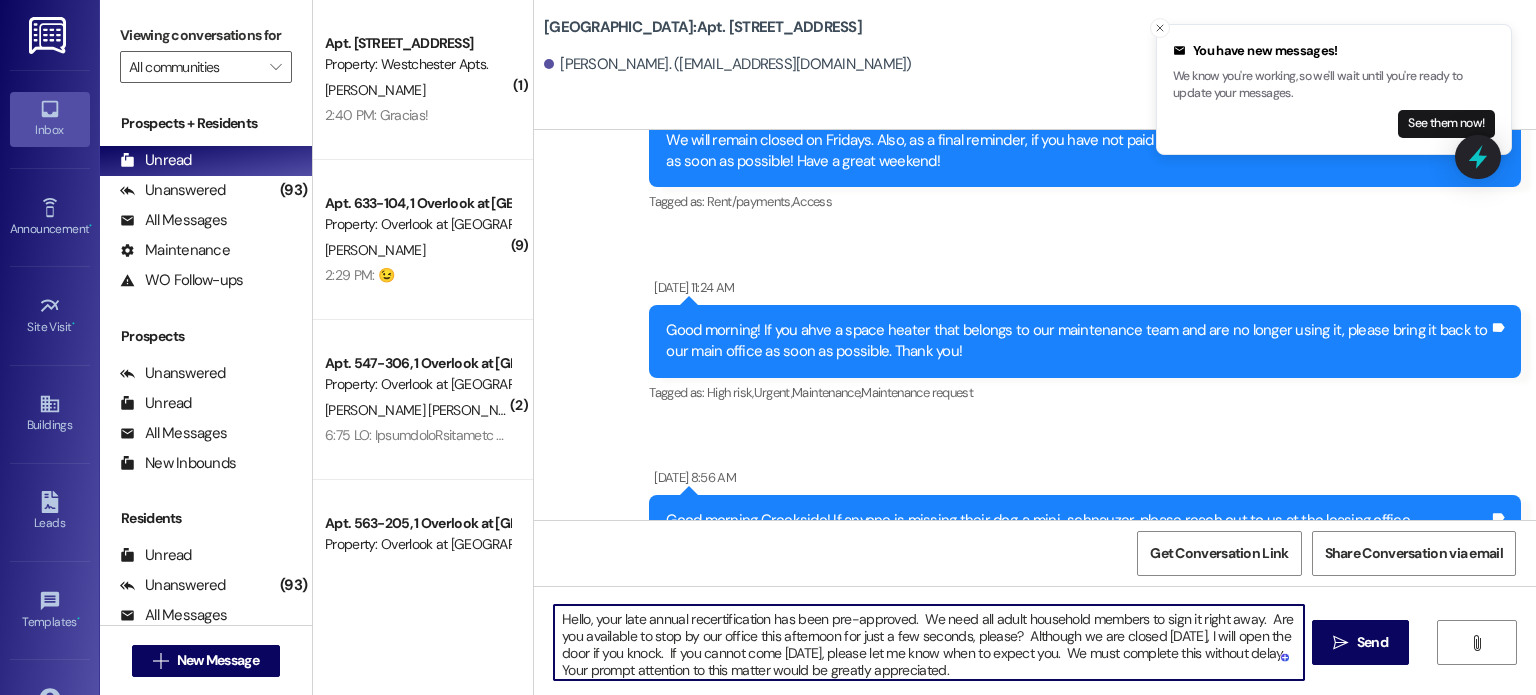 type on "Hello, your late annual recertification has been pre-approved.  We need all adult household members to sign it right away.  Are you available to stop by our office this afternoon for just a few seconds, please?  Although we are closed [DATE], I will open the door if you knock.  If you cannot come [DATE], please let me know when to expect you.  We must complete this without delay.  Your prompt attention to this matter would be greatly appreciated." 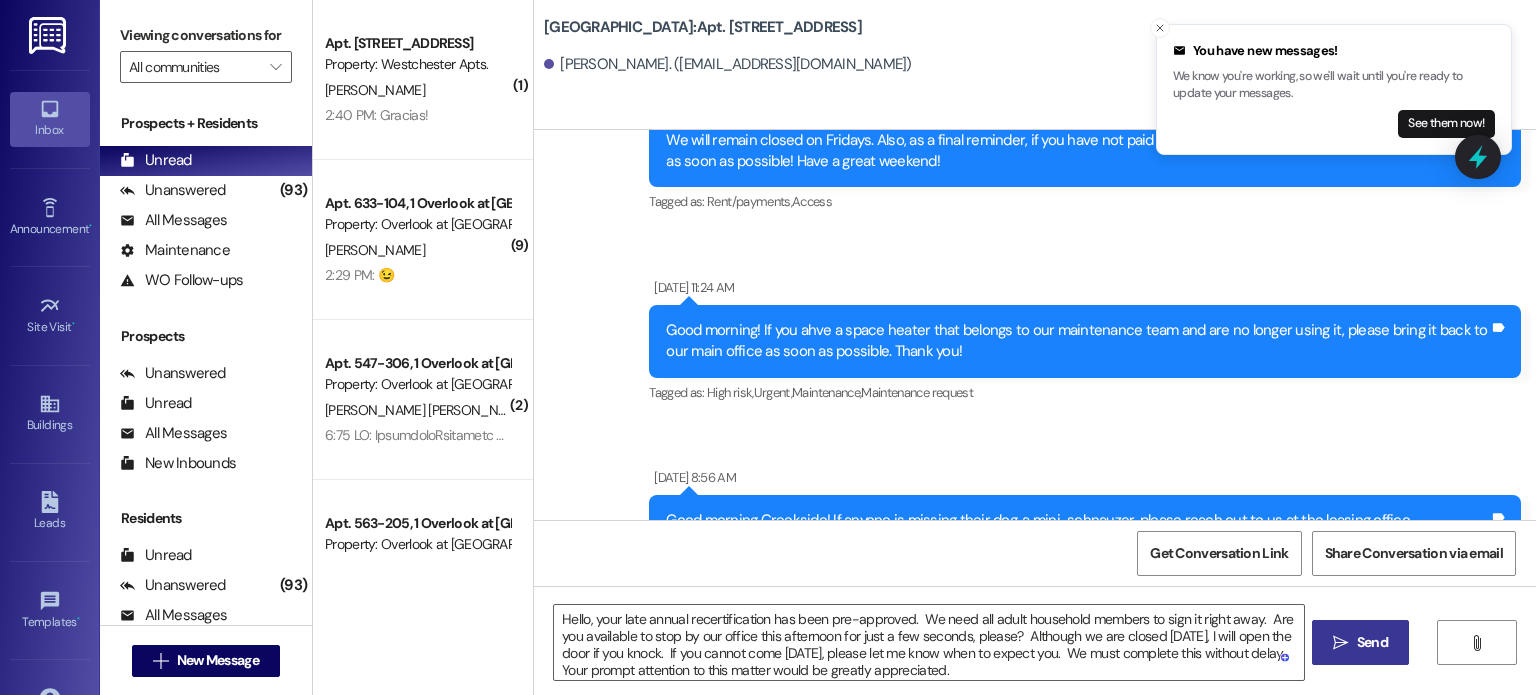 click on "Send" at bounding box center [1372, 642] 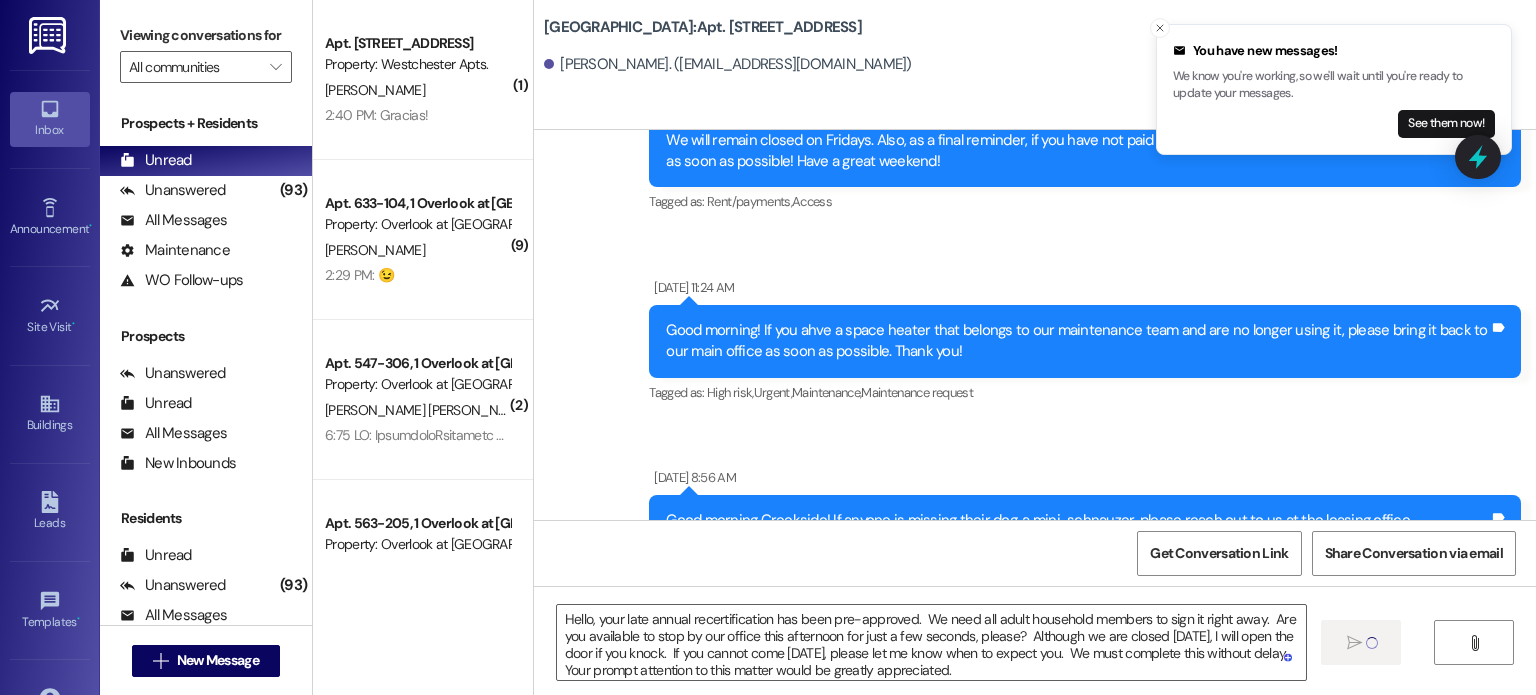 type 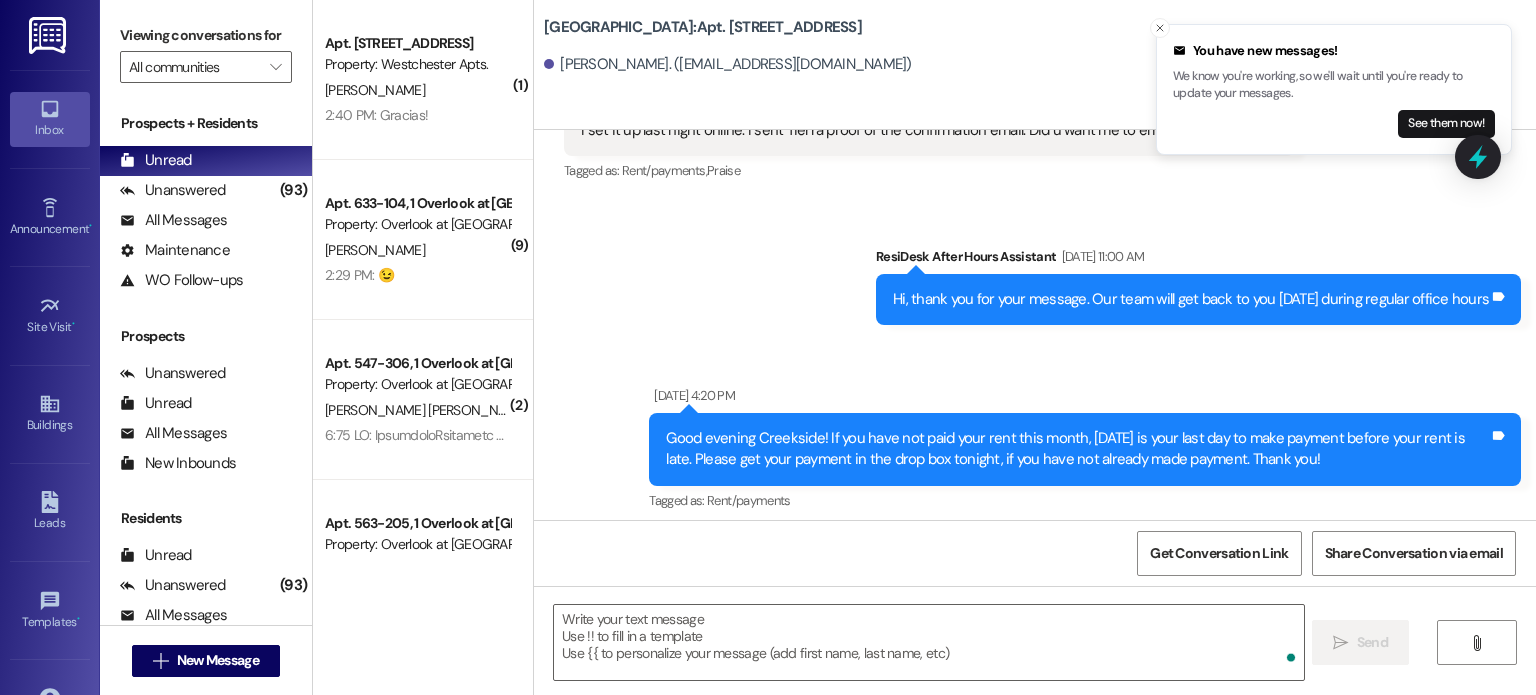 scroll, scrollTop: 810, scrollLeft: 0, axis: vertical 